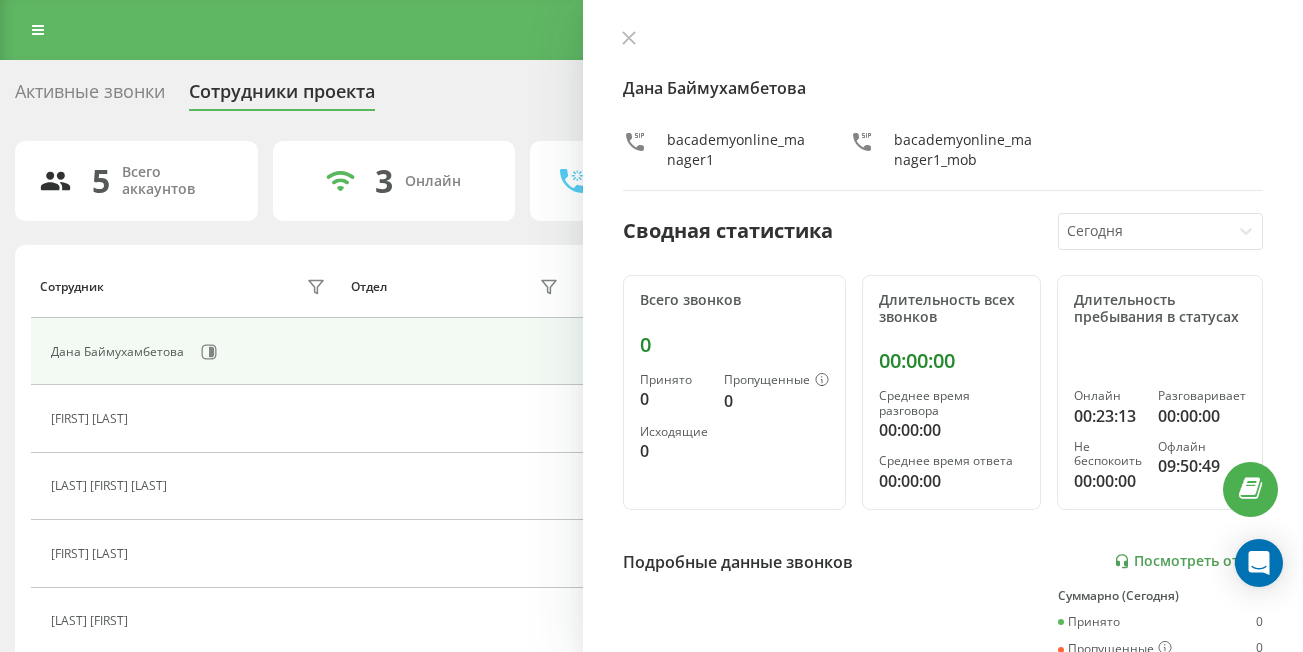 scroll, scrollTop: 0, scrollLeft: 0, axis: both 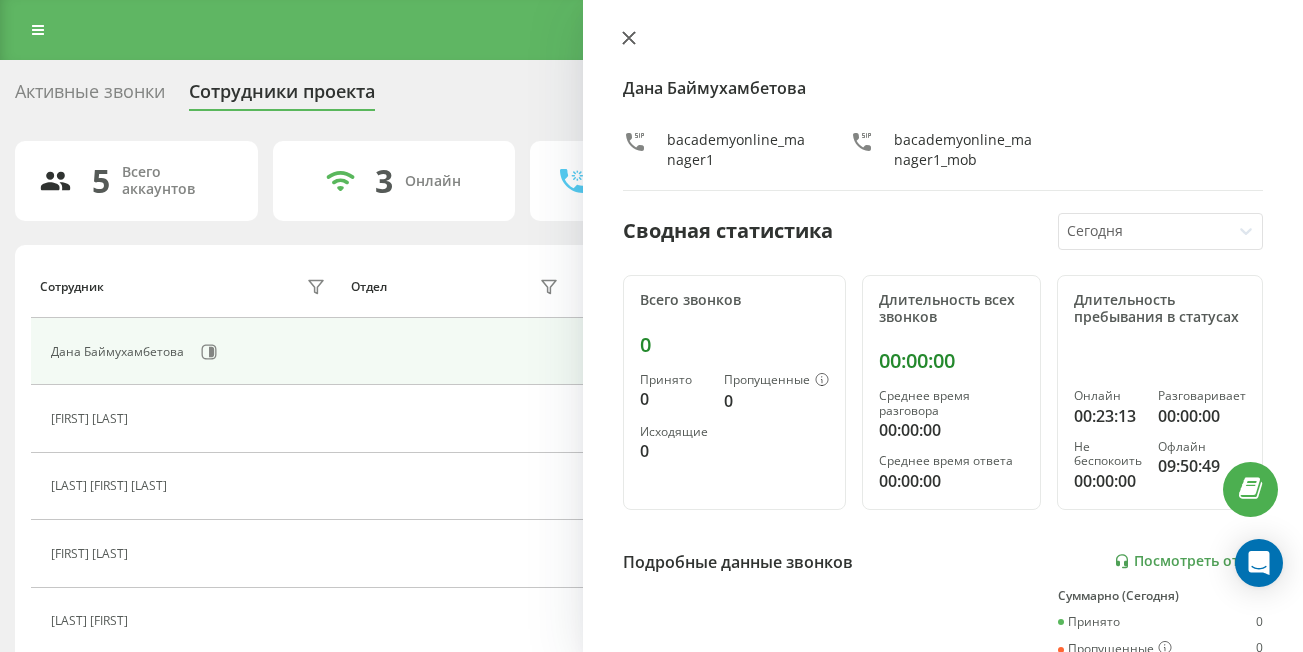 click 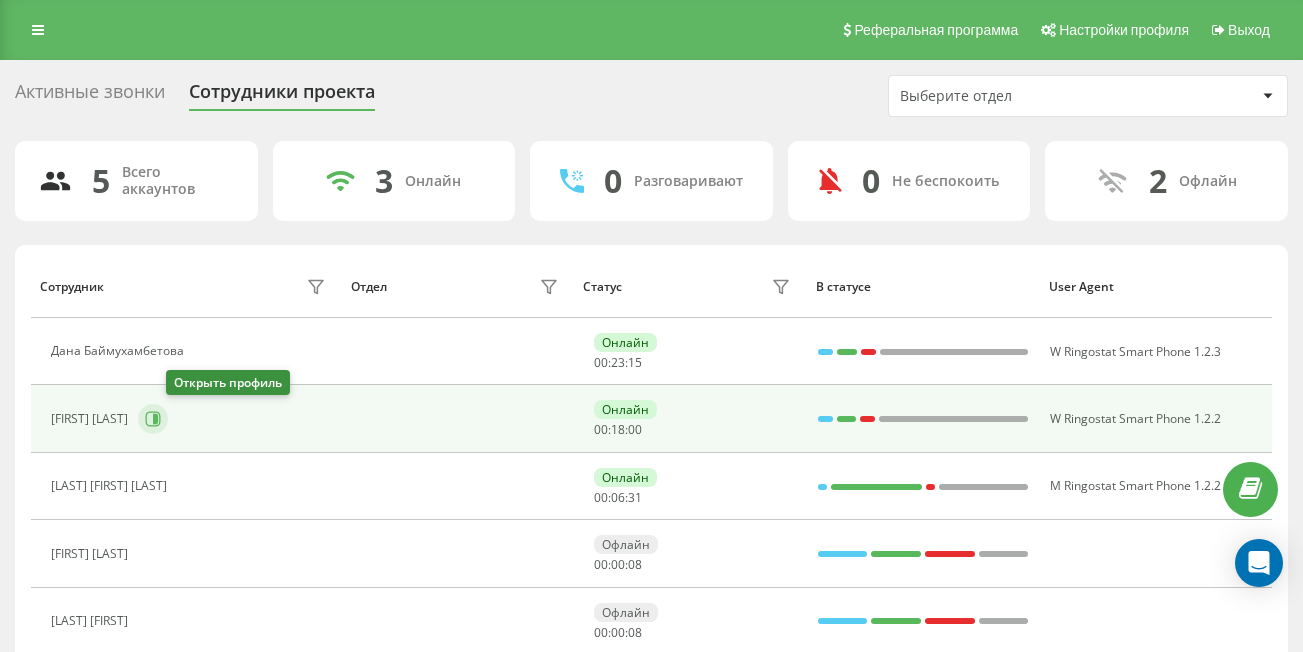 click 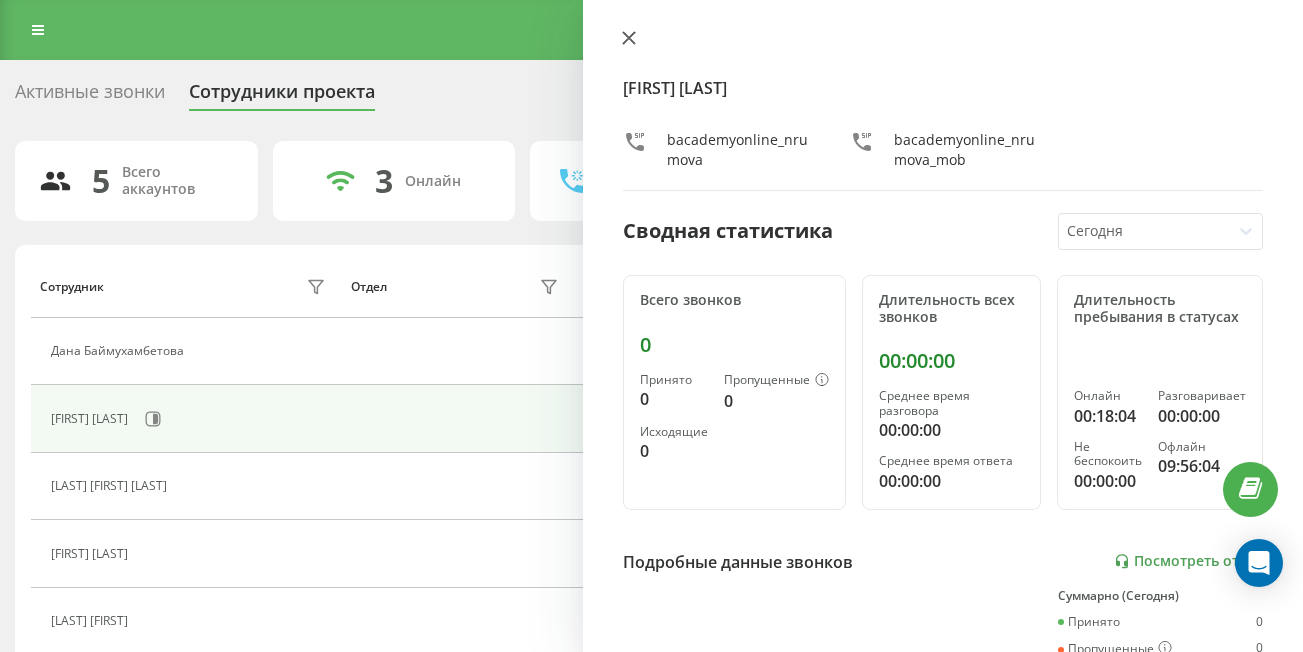 click 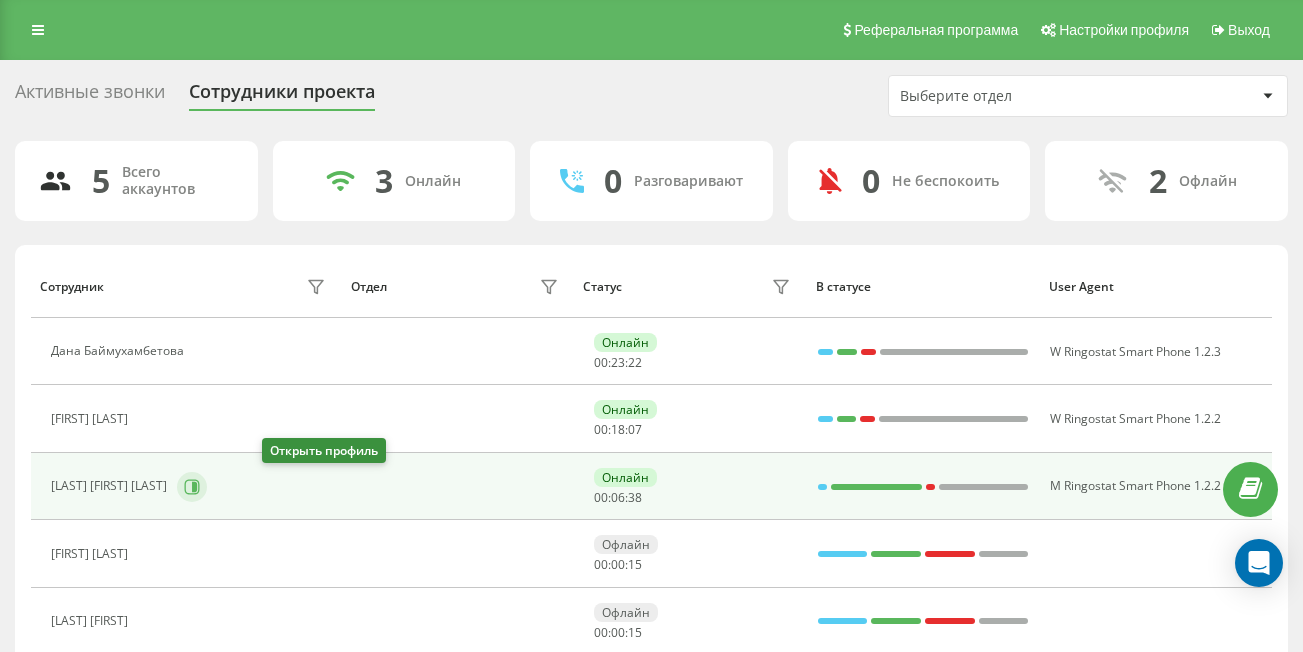 click 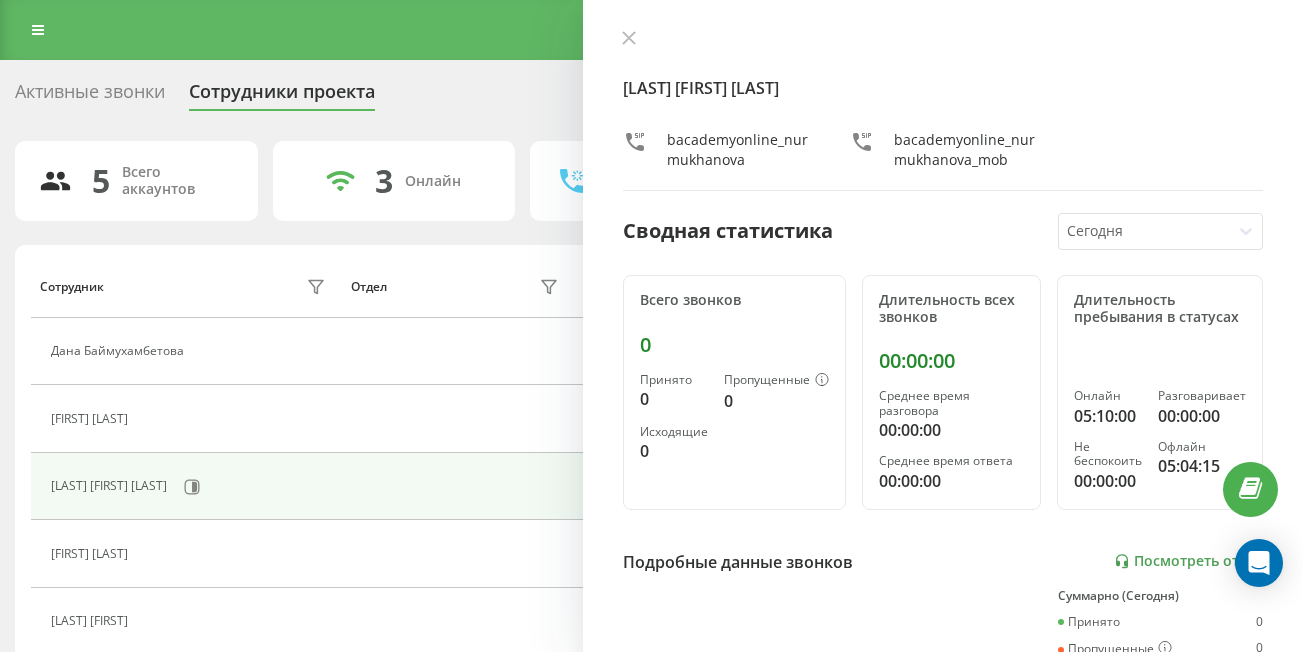 click on "[LAST] [FIRST] [LAST] [DOMAIN] [DOMAIN]" at bounding box center [943, 110] 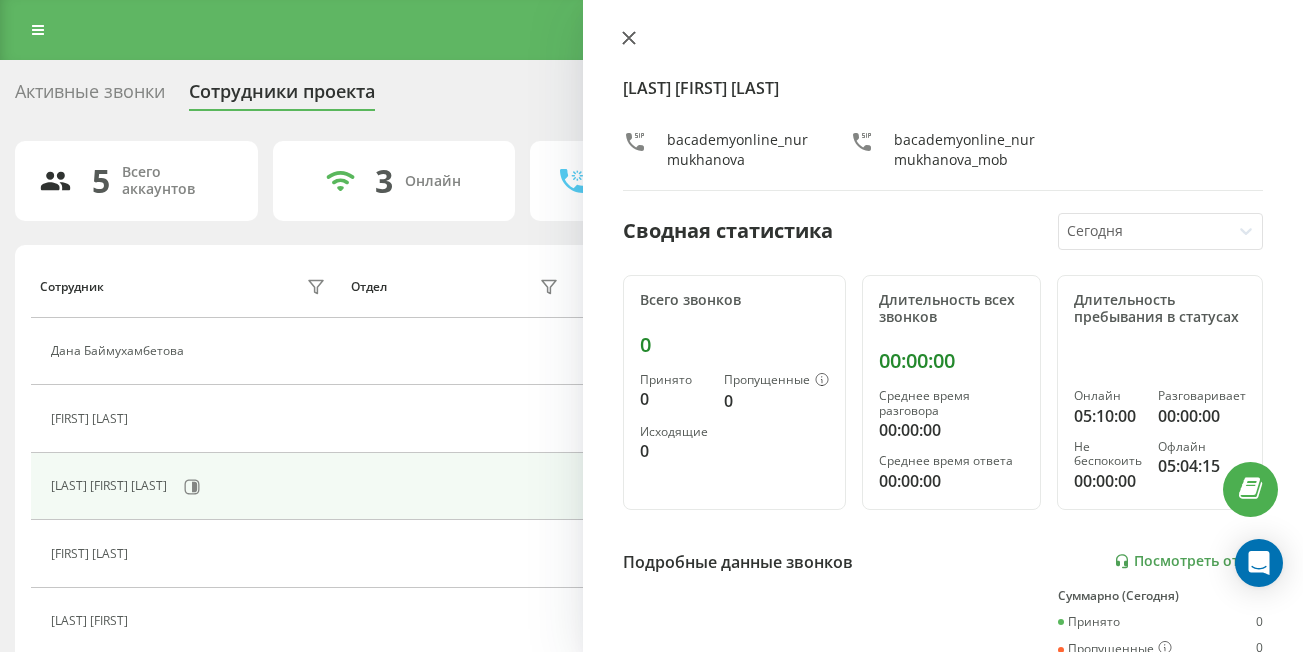 click 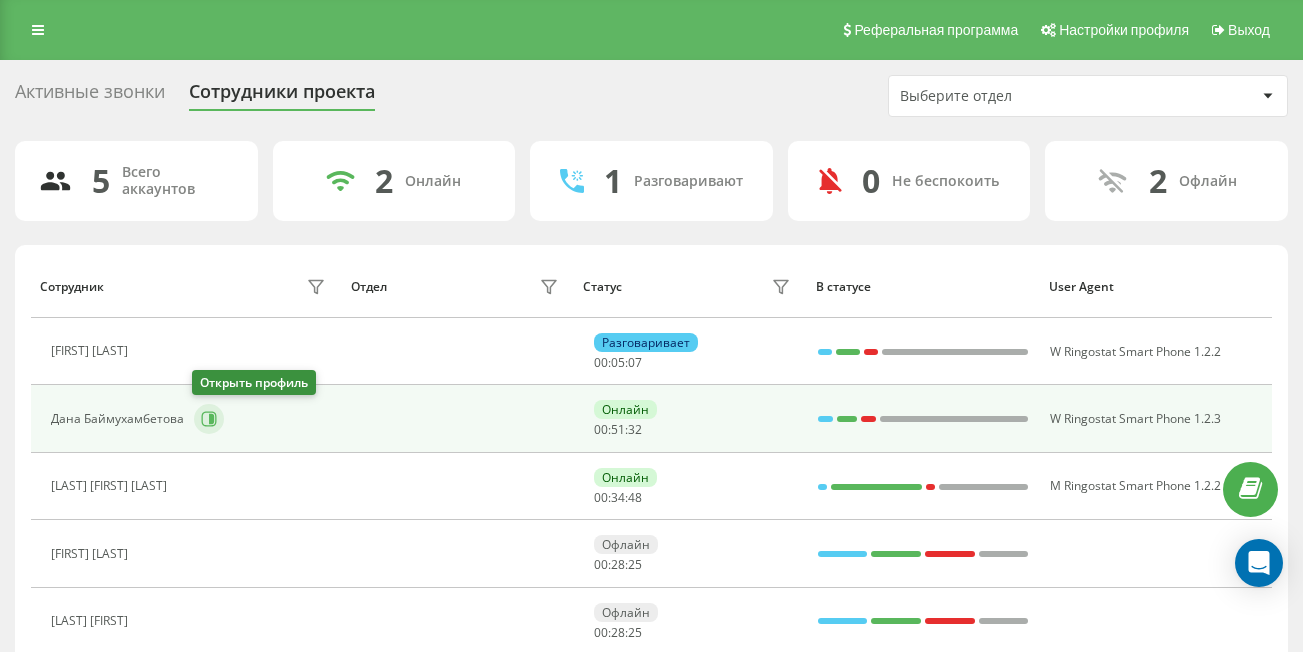 click at bounding box center (209, 419) 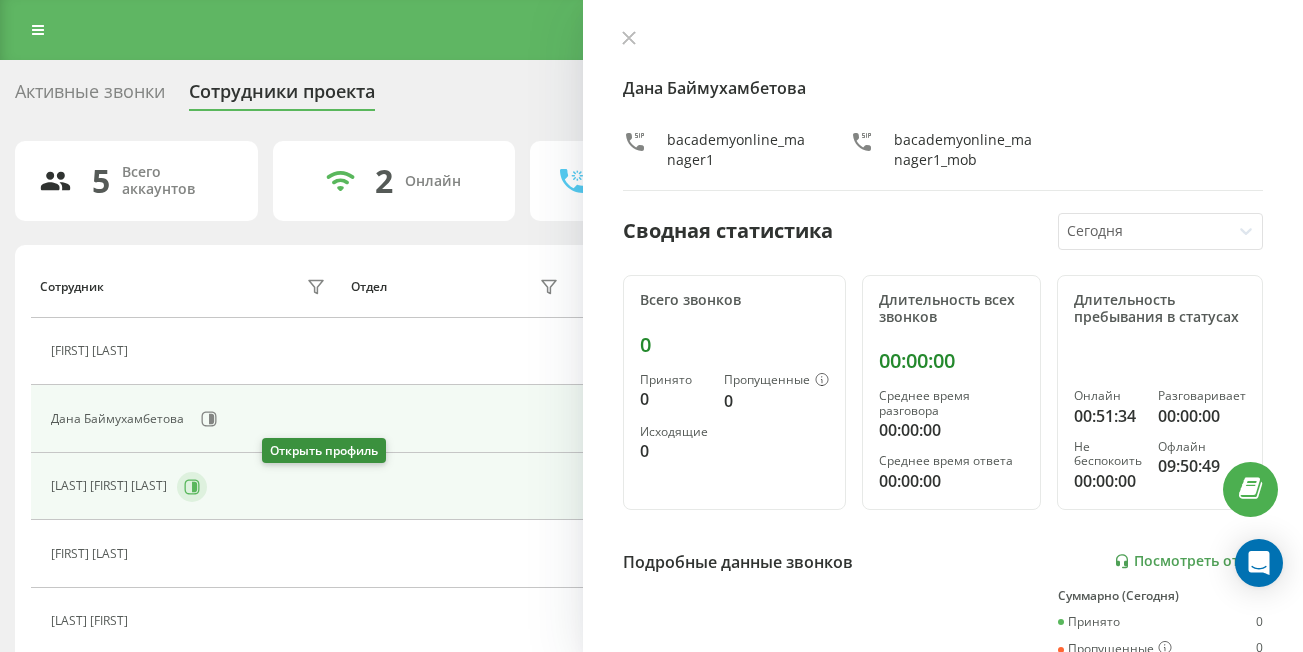 click at bounding box center (192, 487) 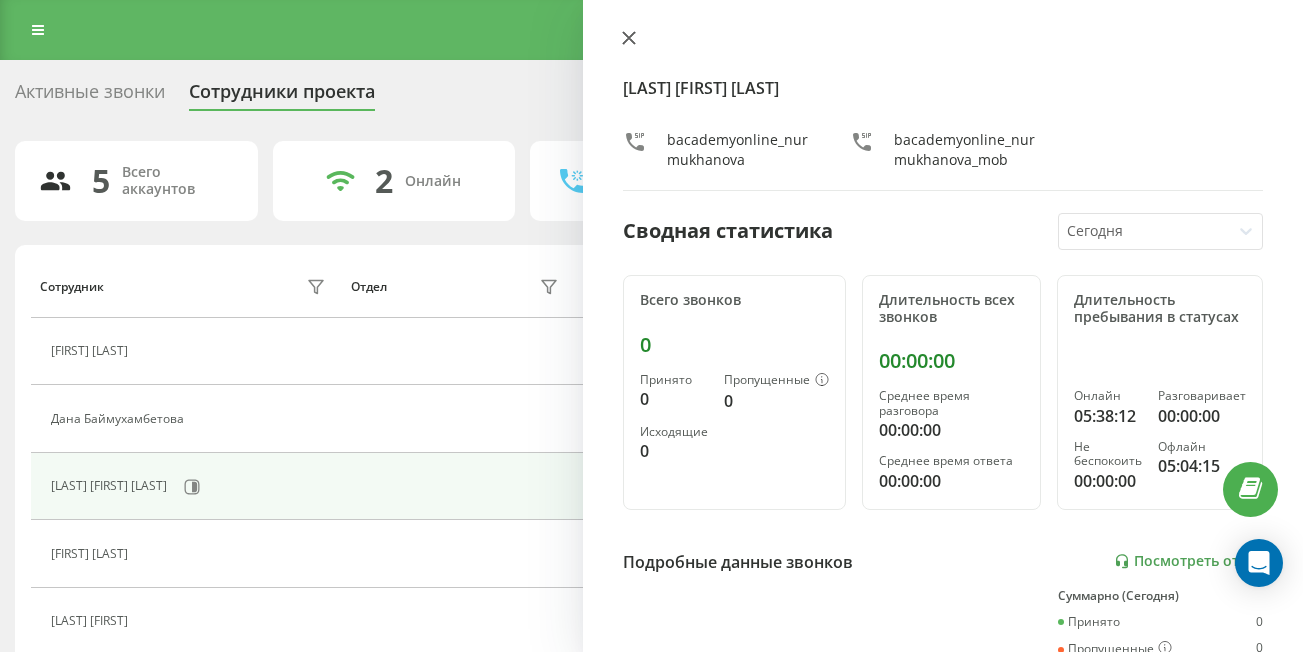click 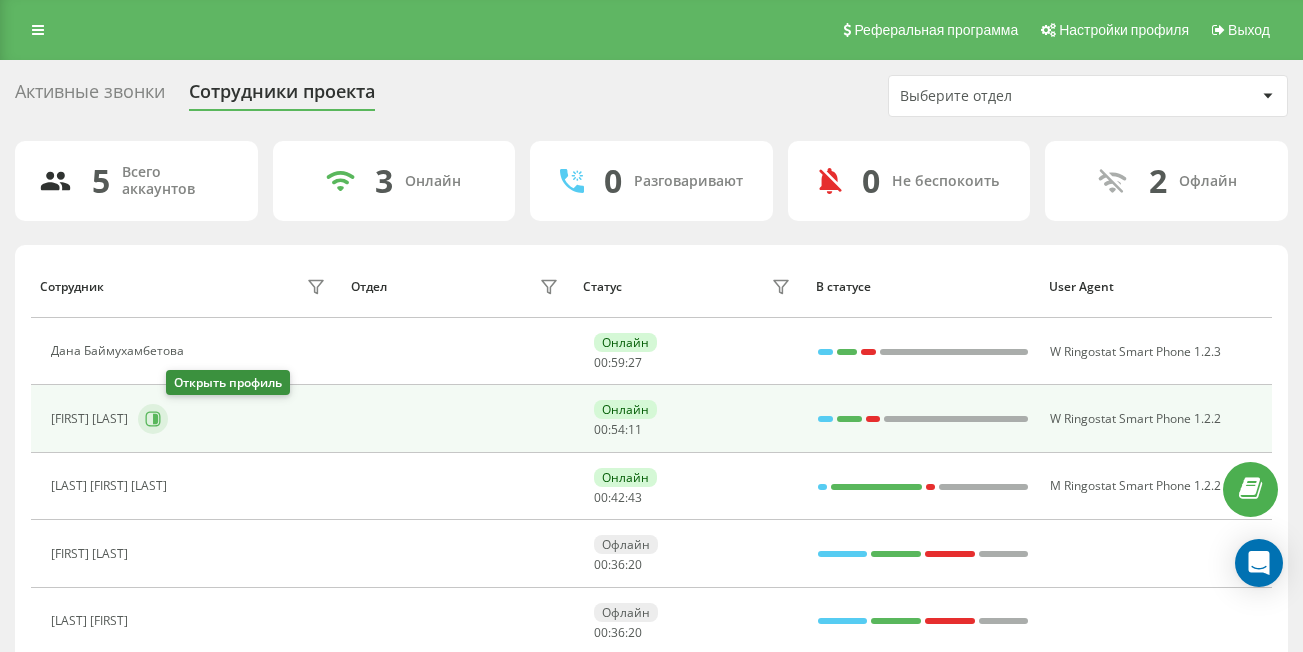 click 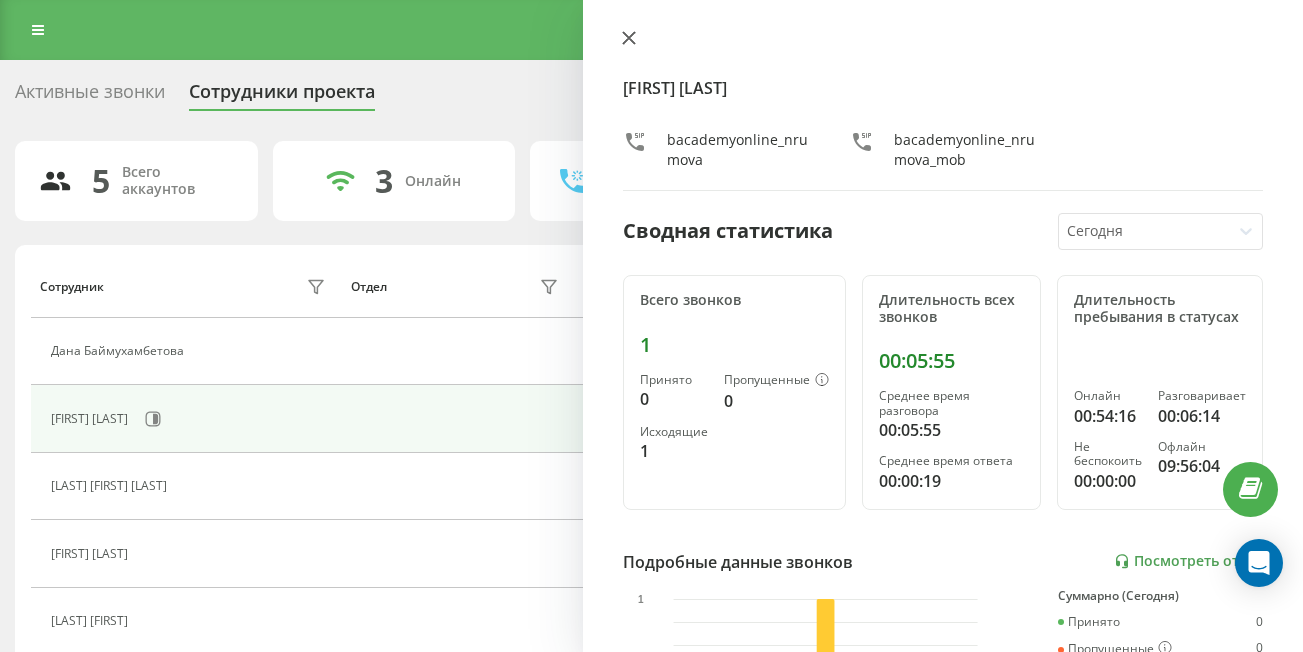 click 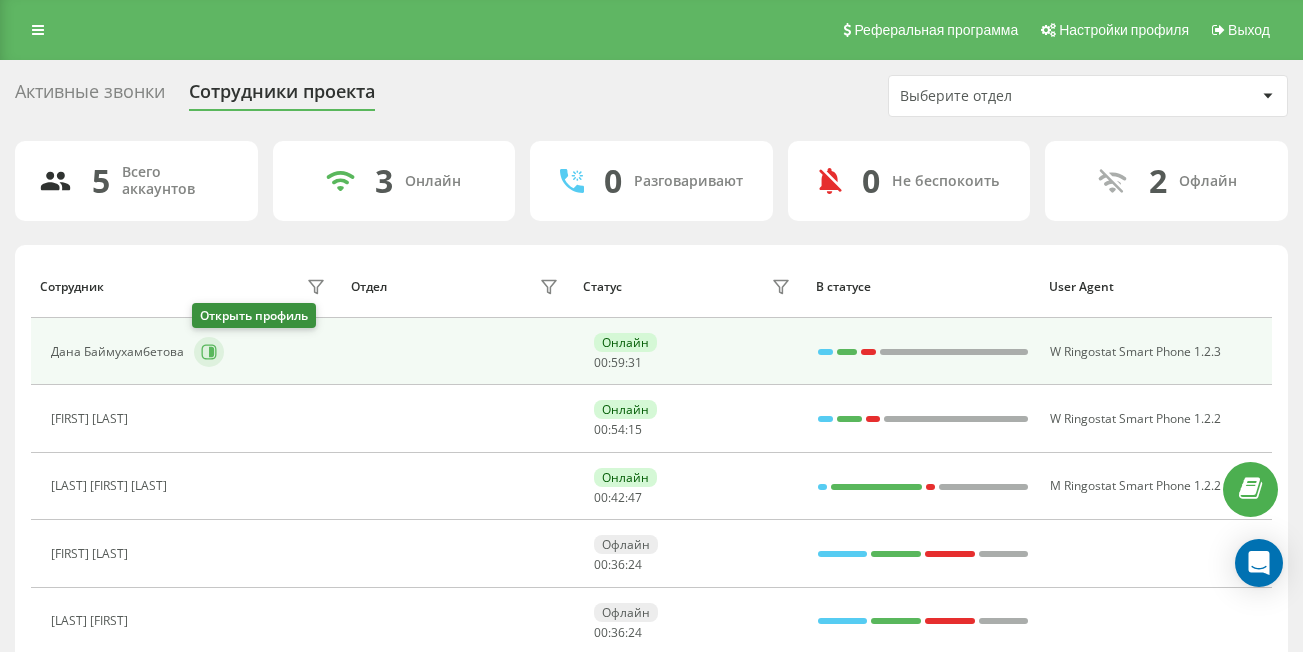click 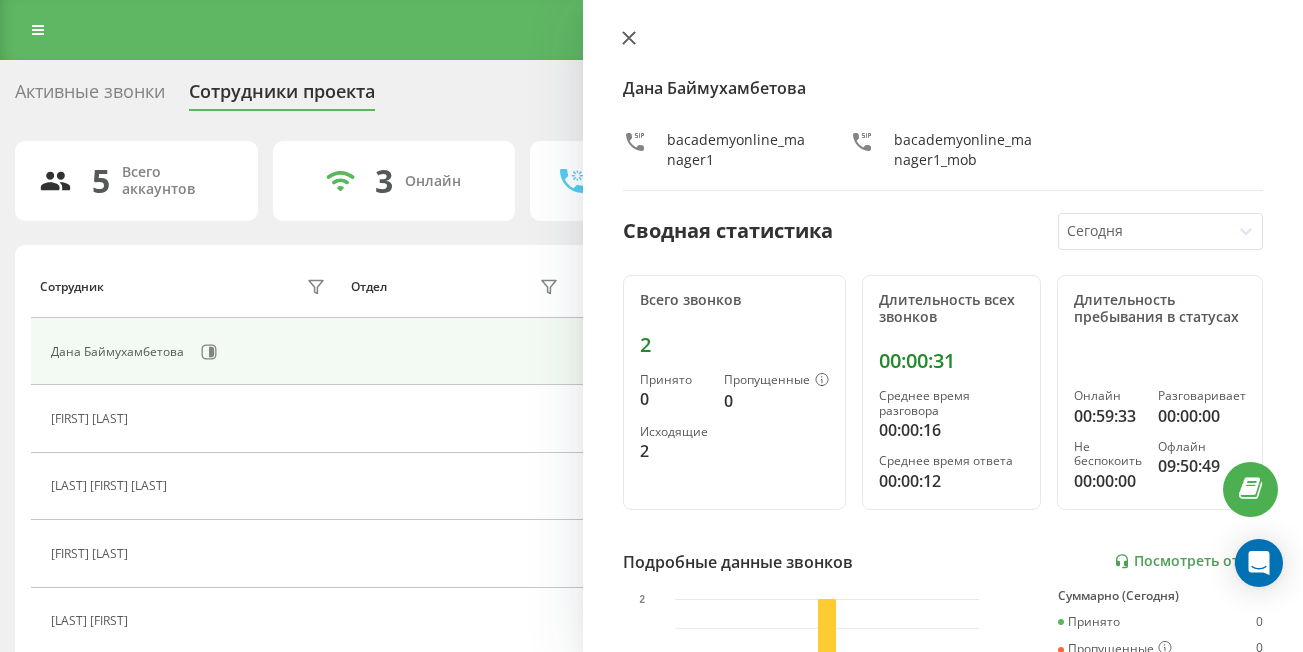click 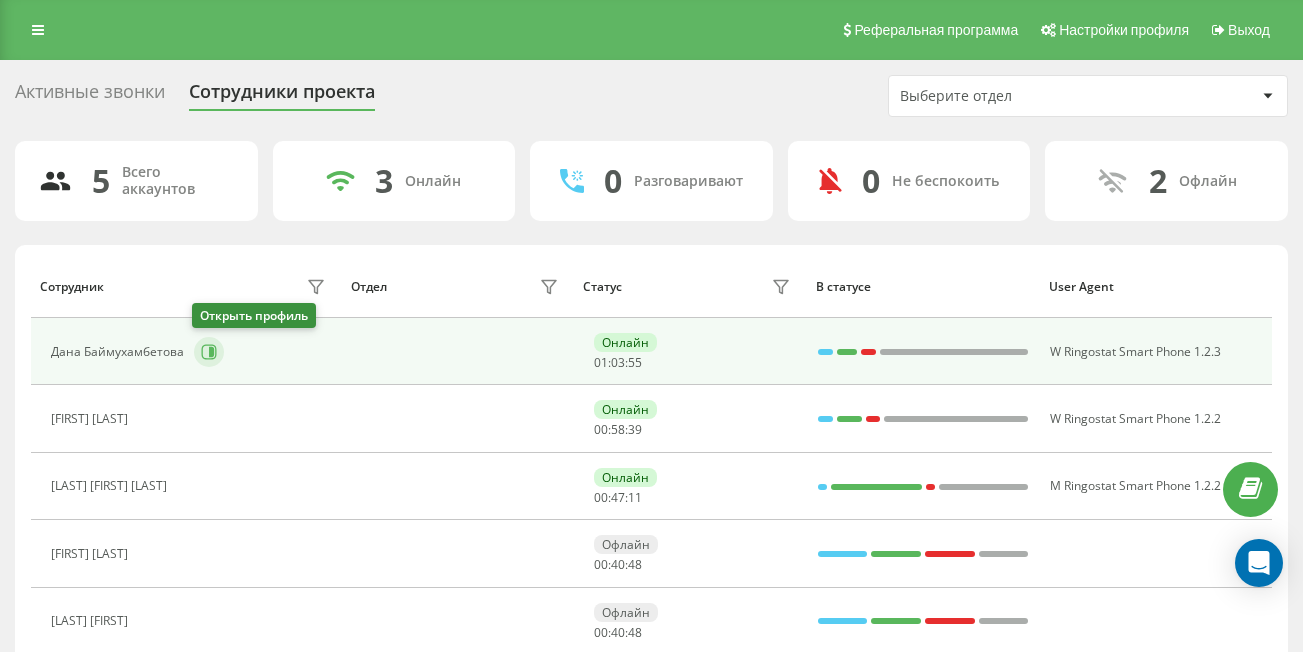 click 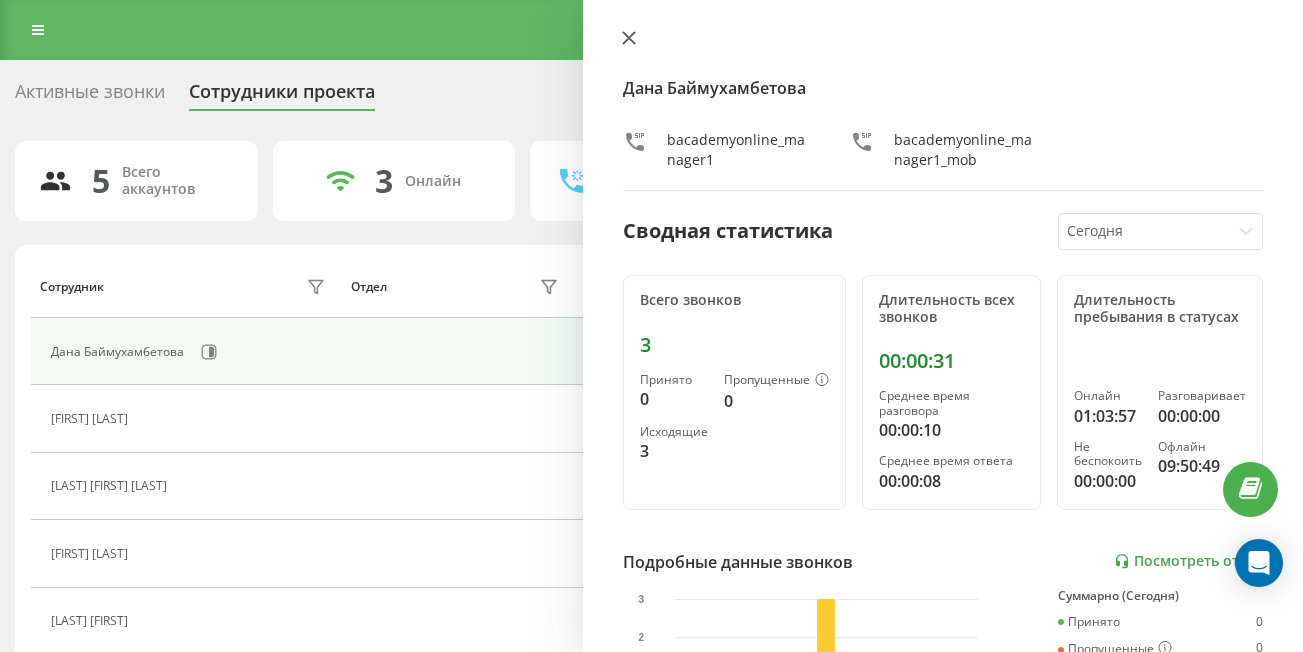 click 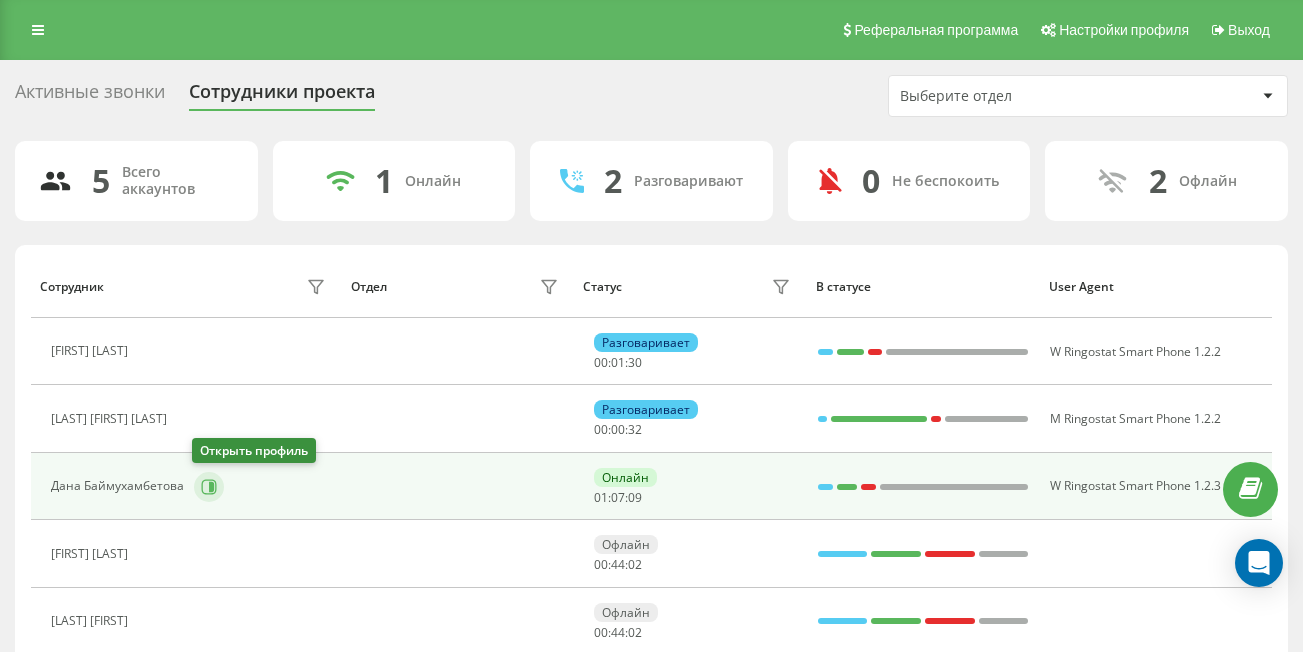 click 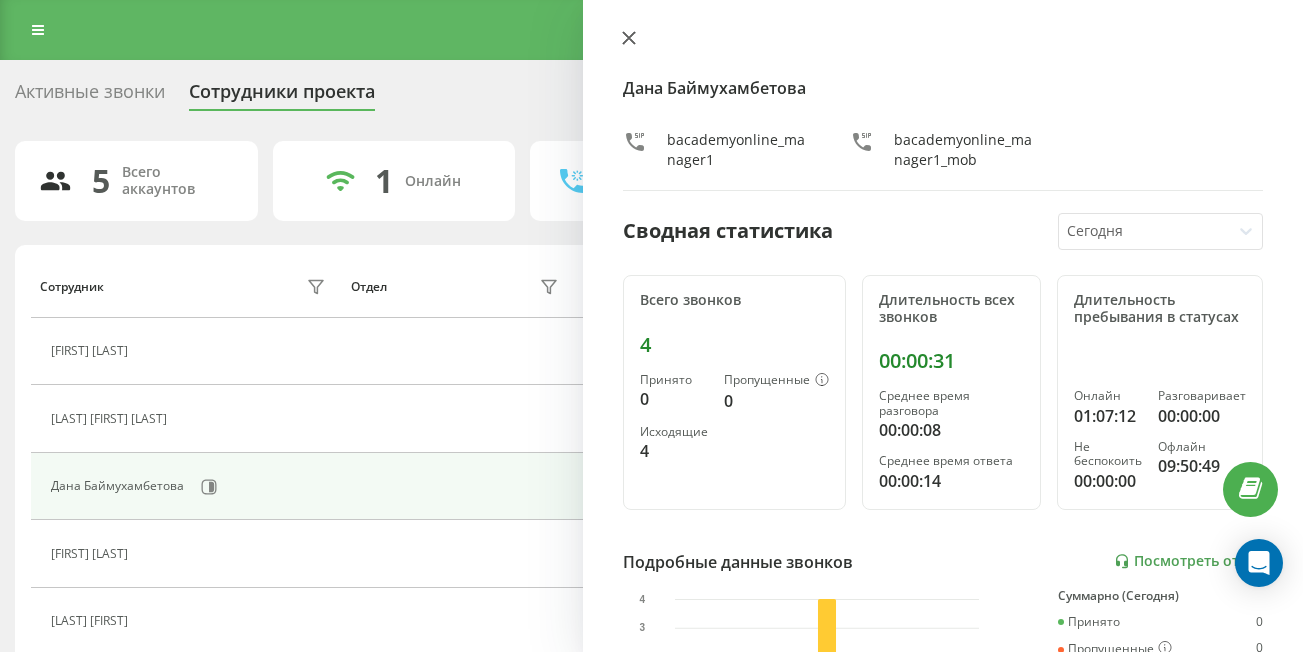 click 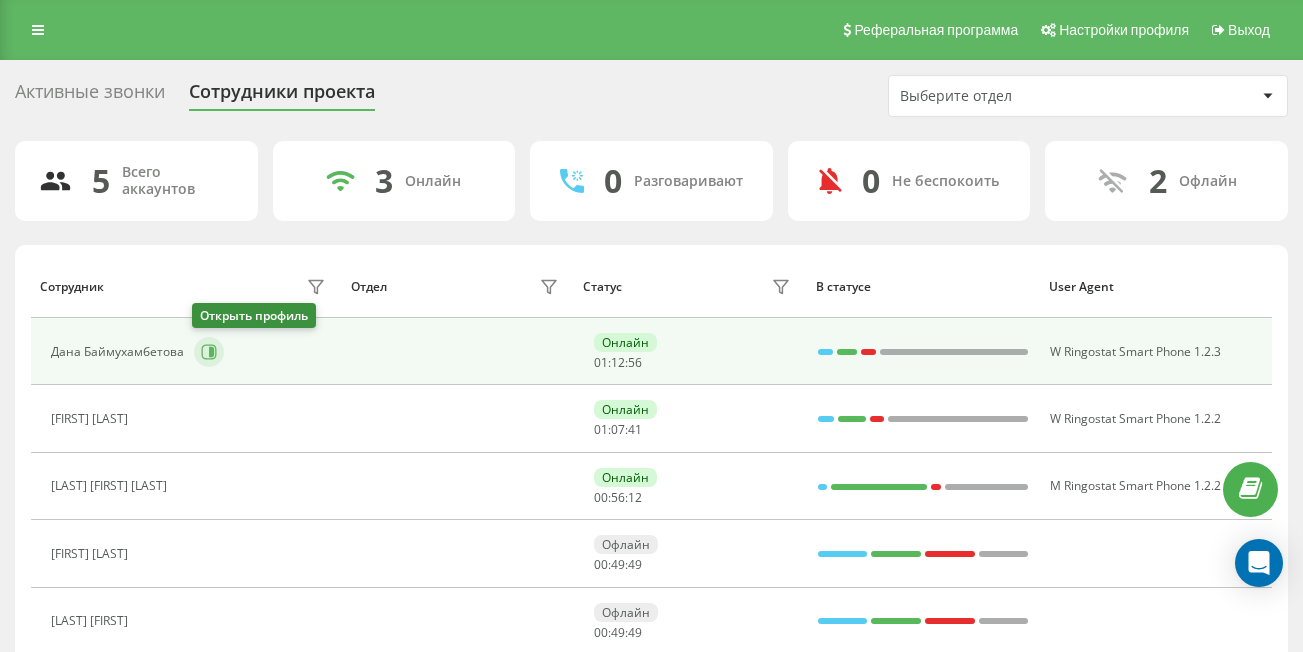 click 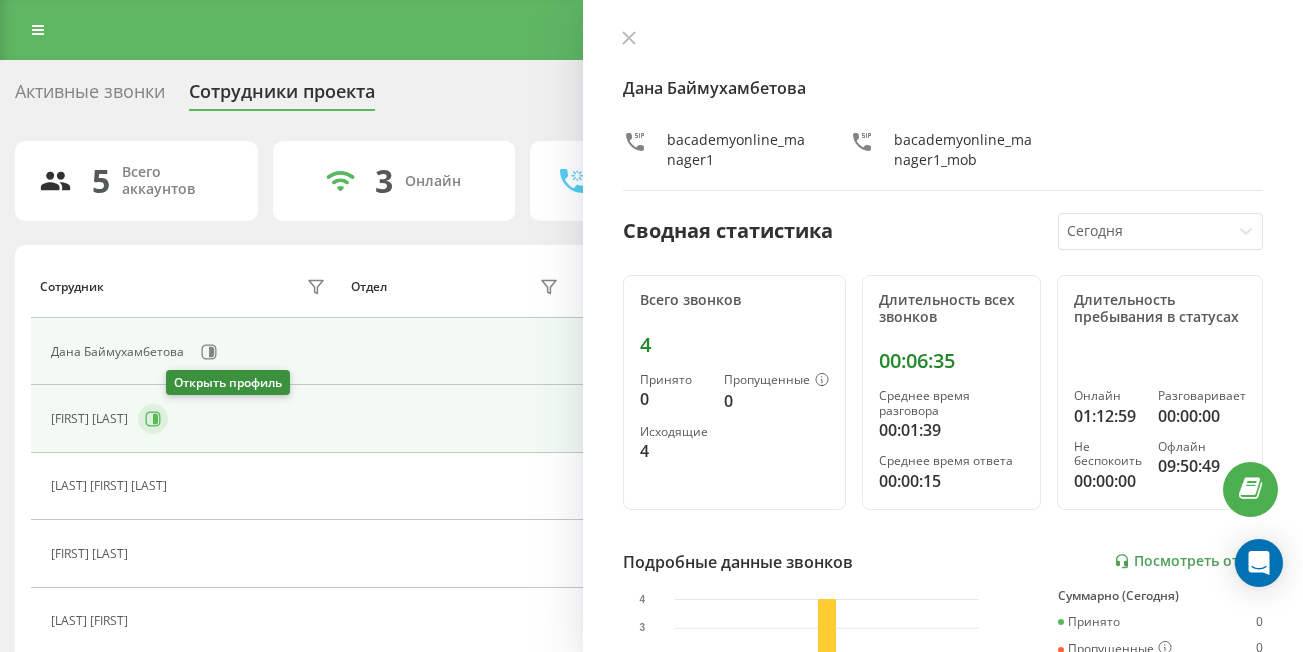 click 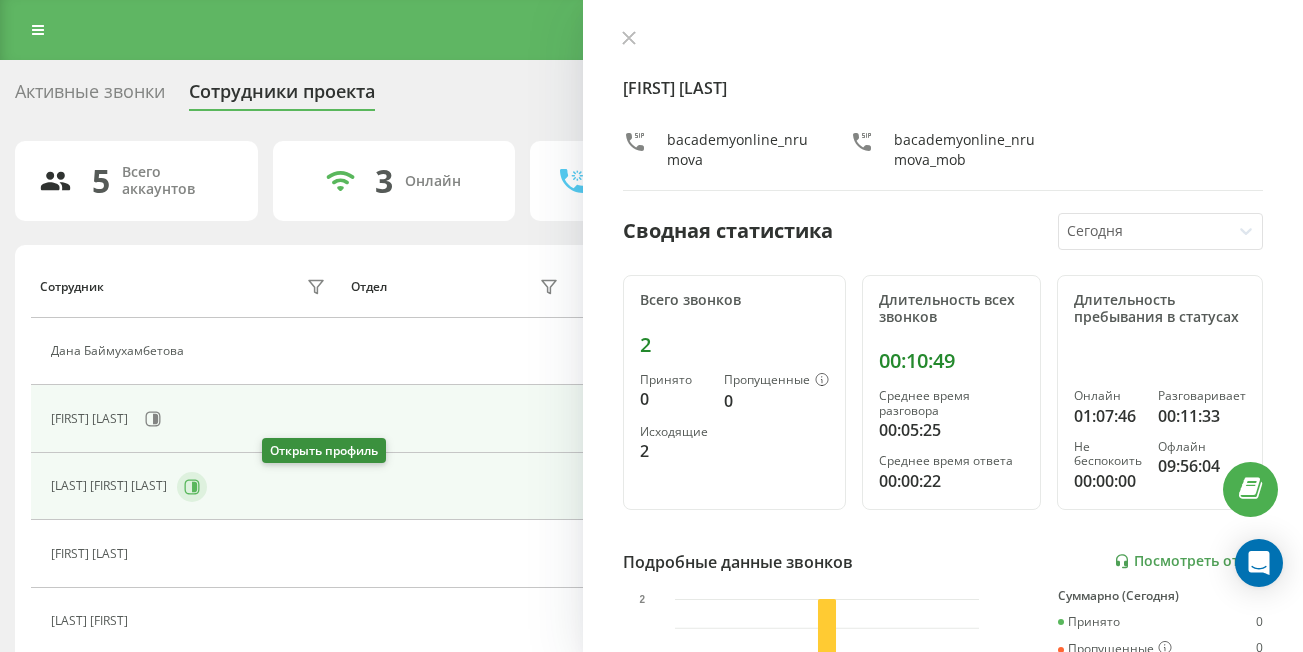 click at bounding box center [192, 487] 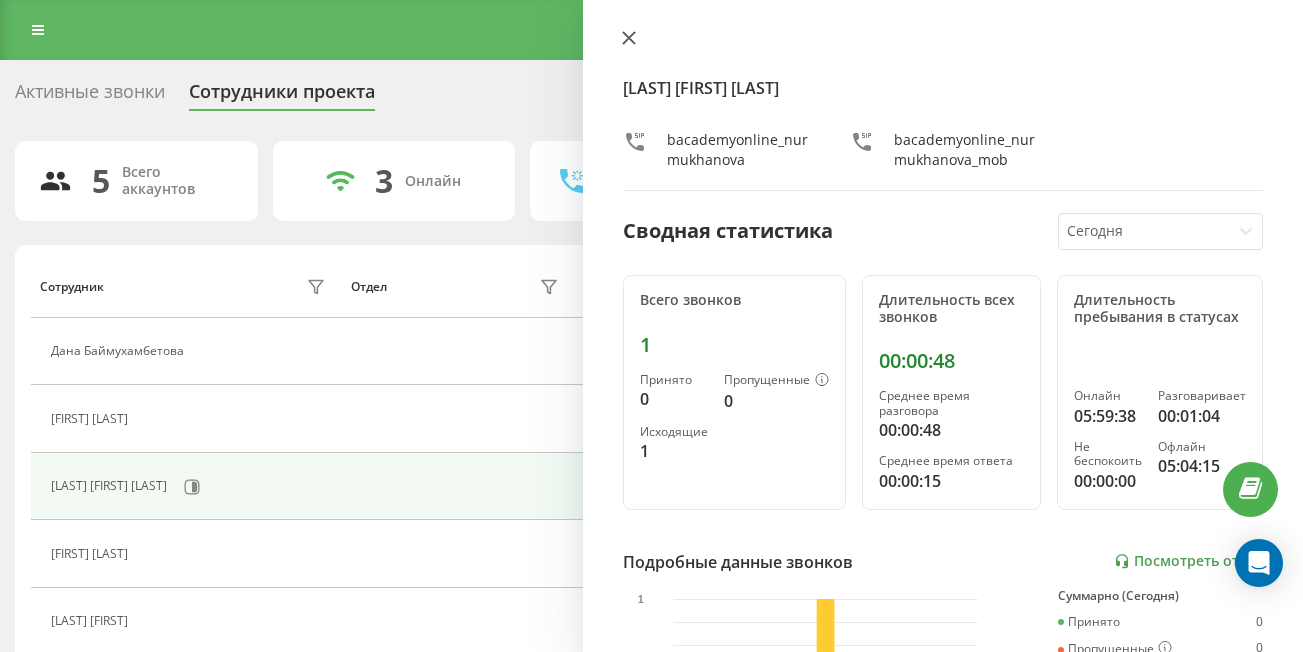 click 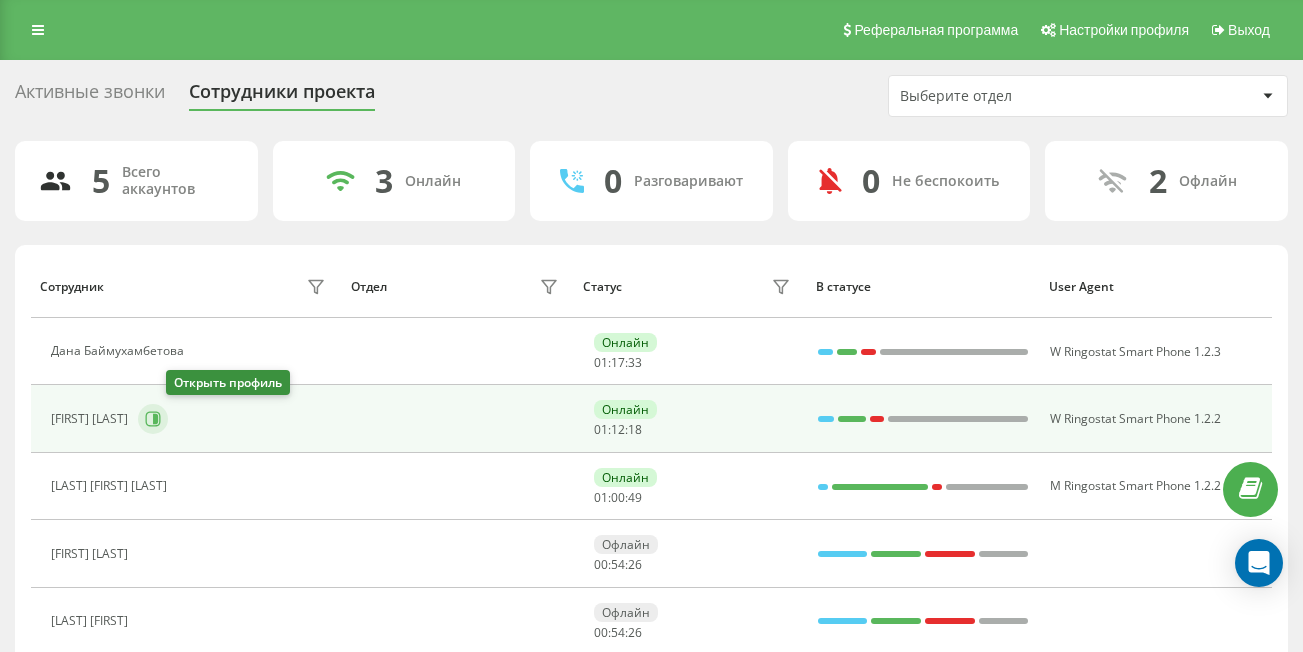 click 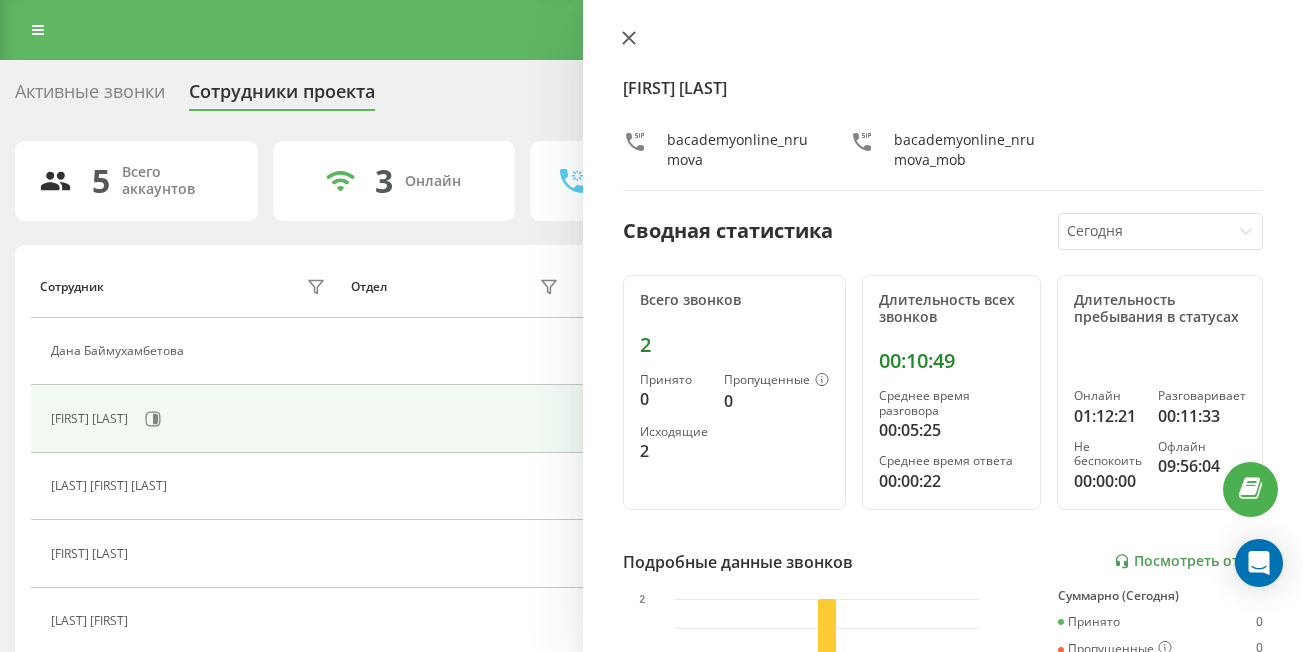 click 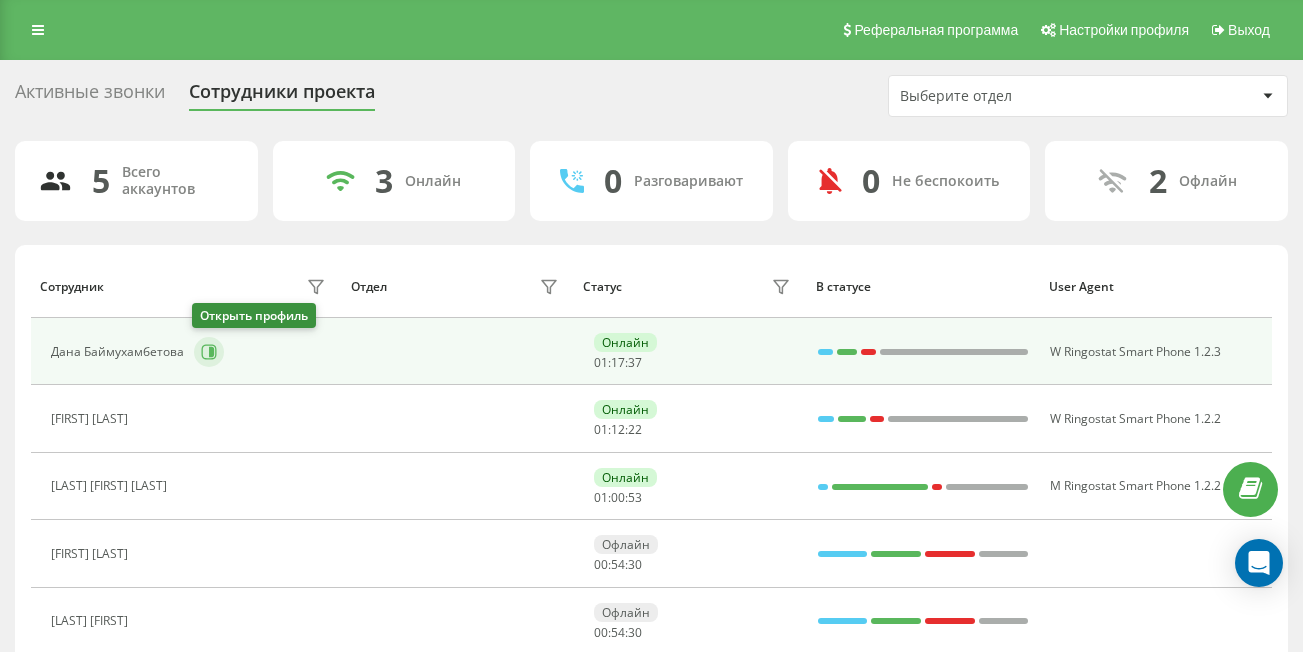 click 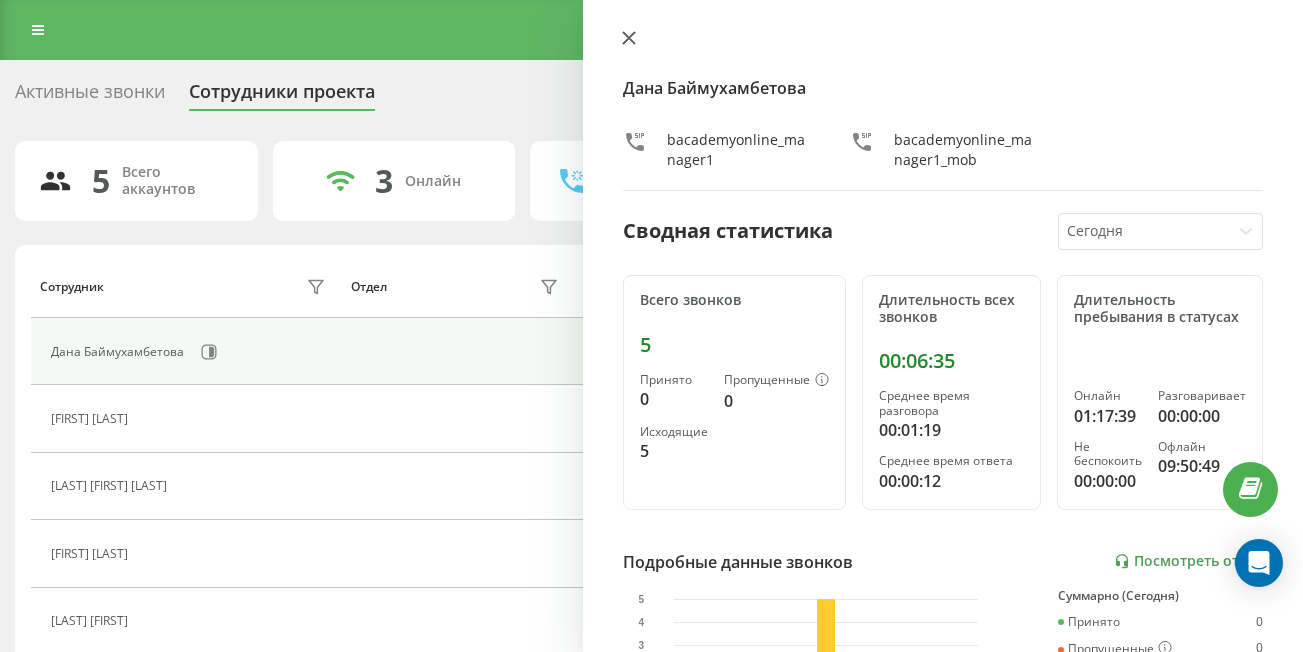 click 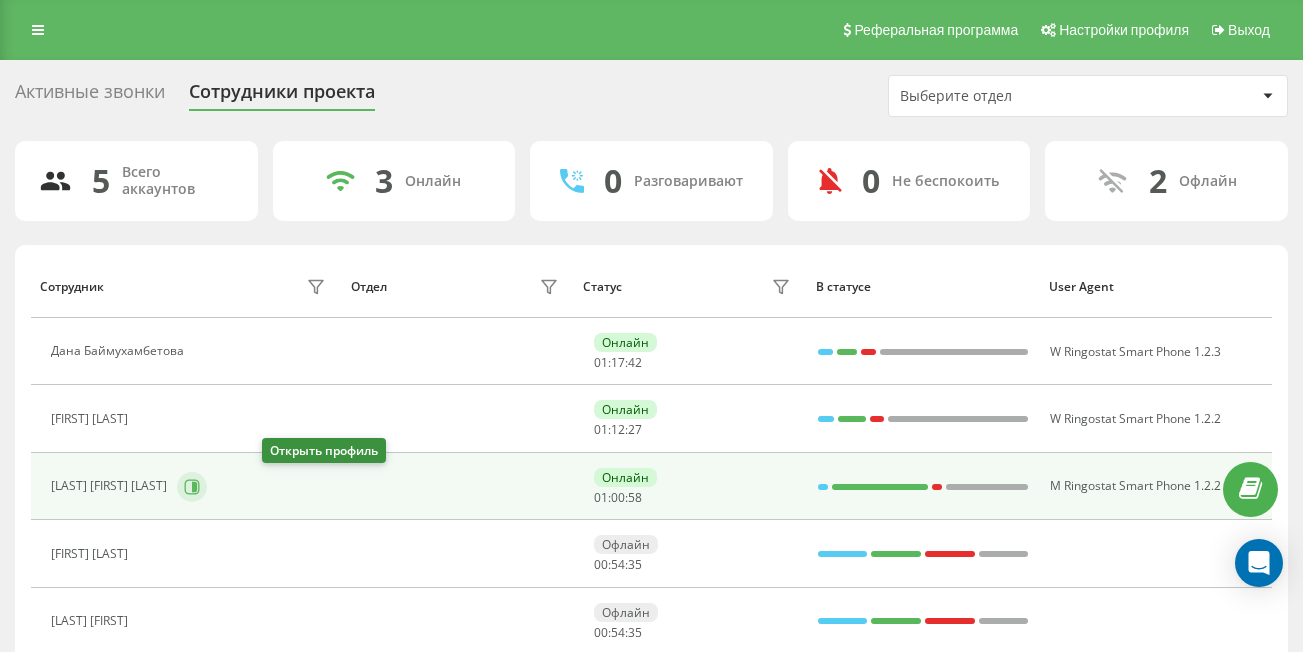 click 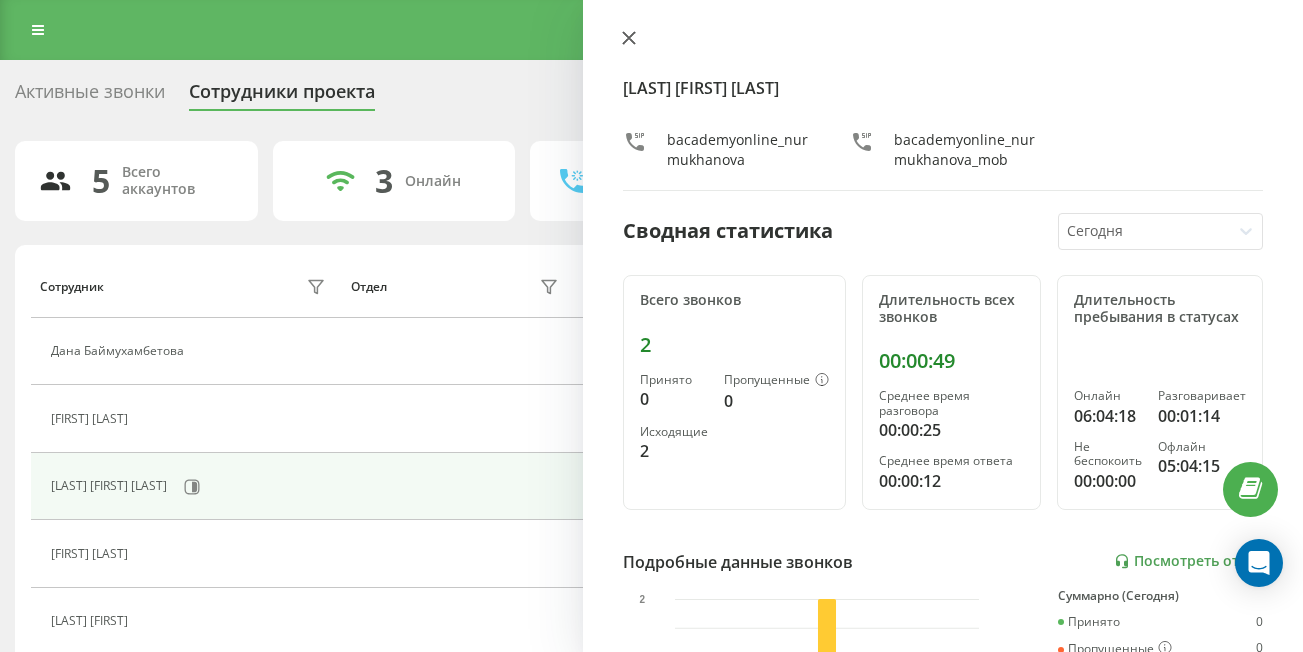 click 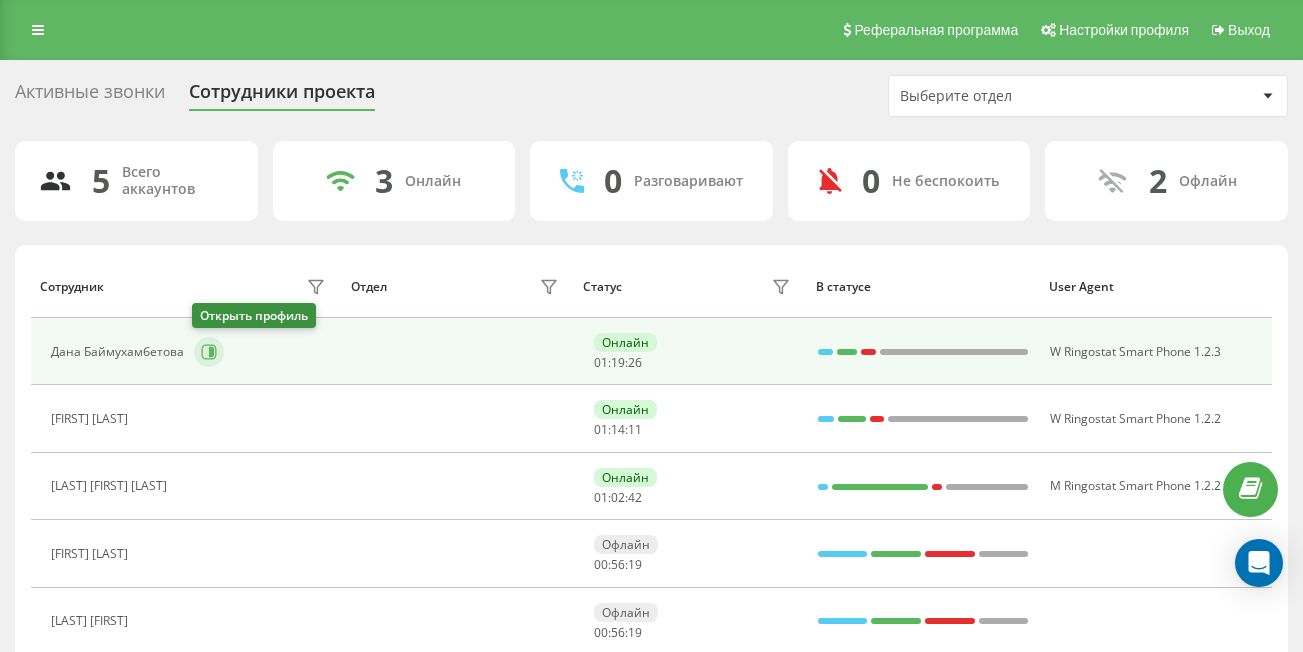 click 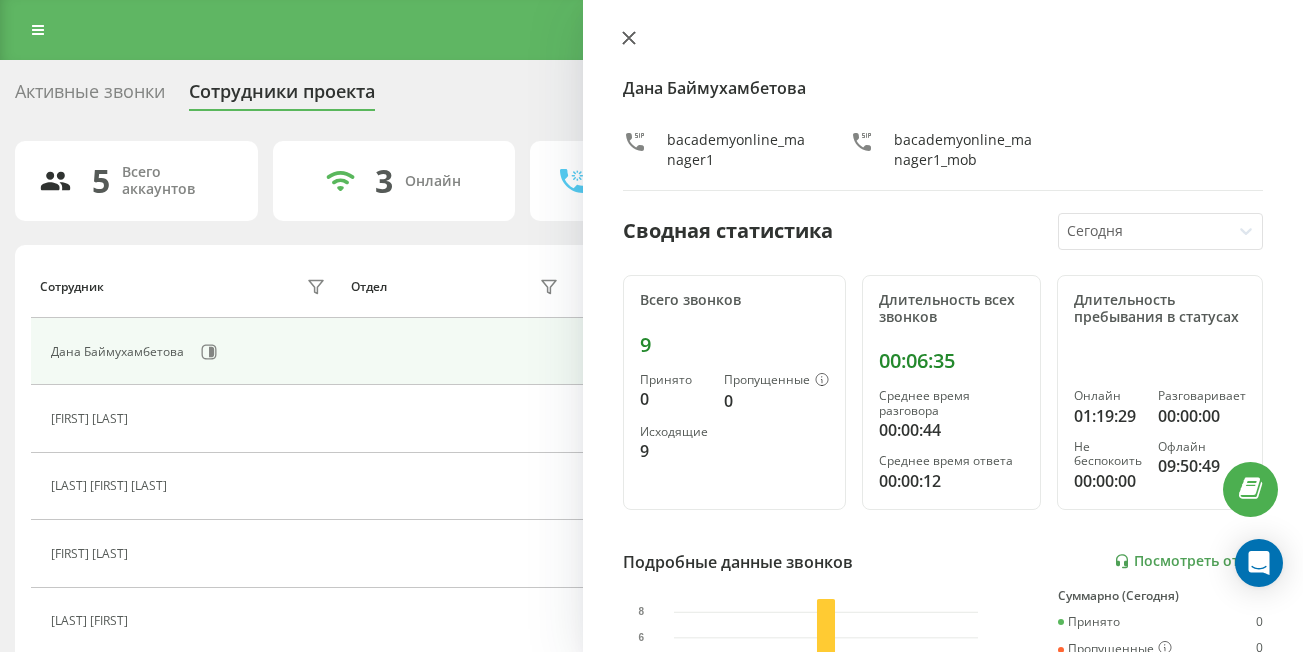 click 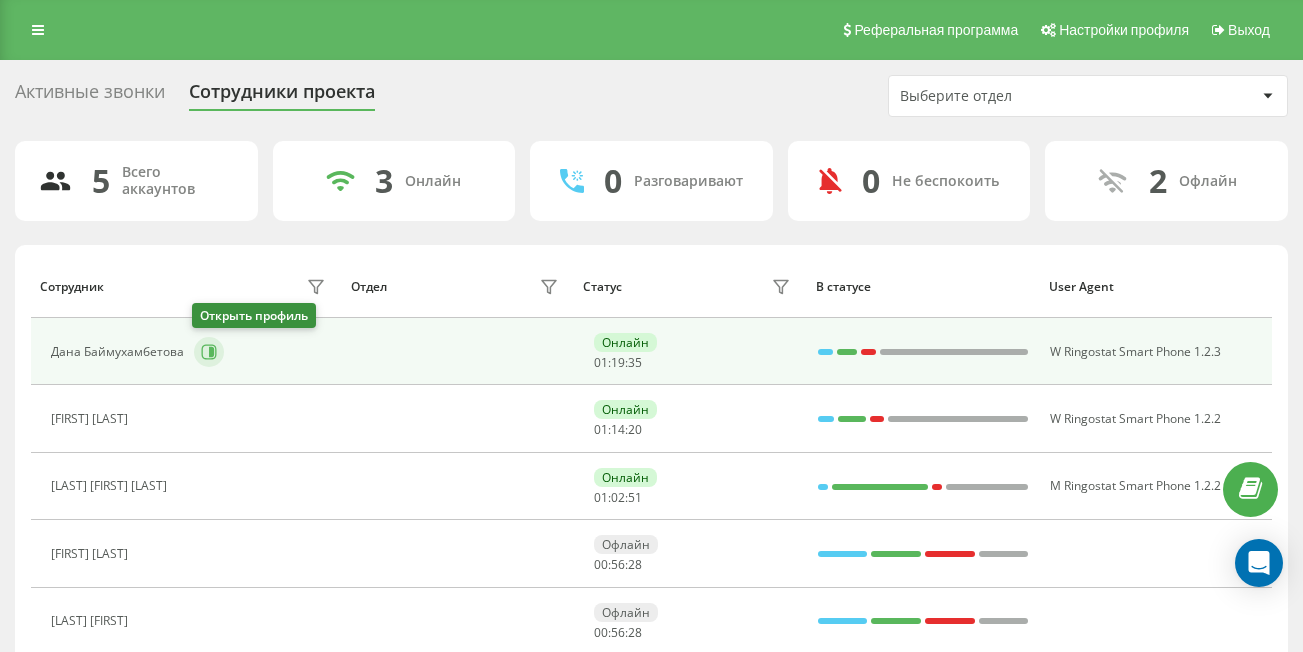click 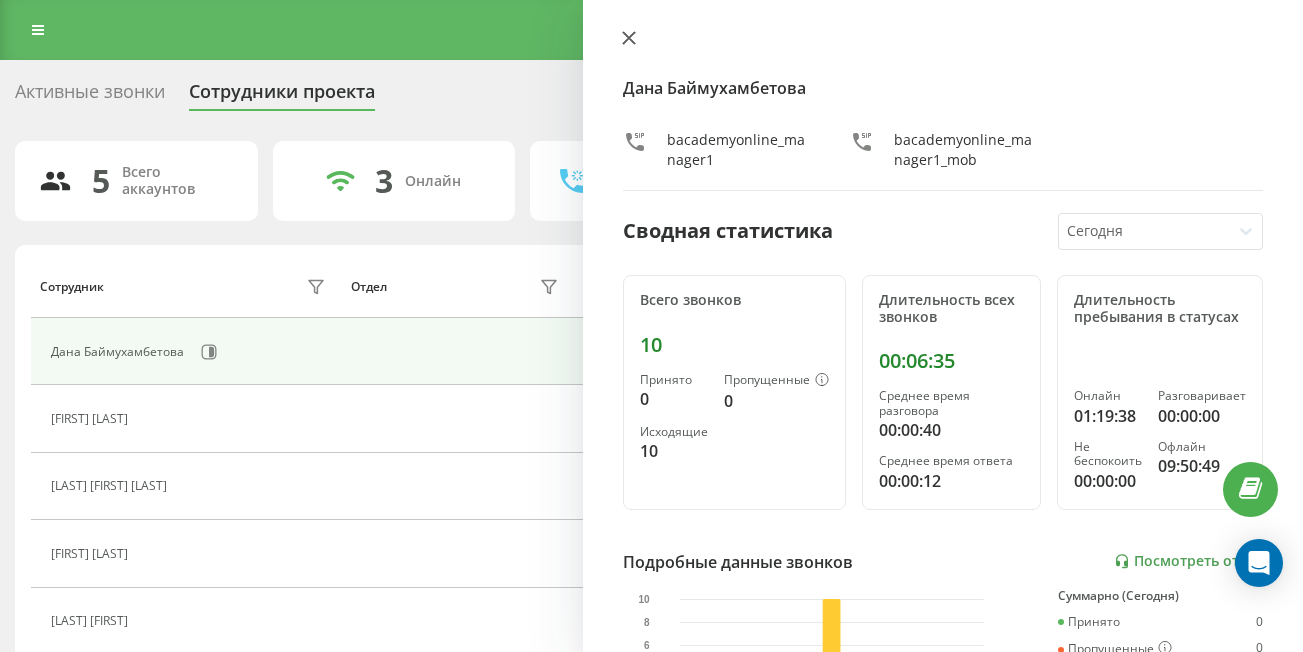 click 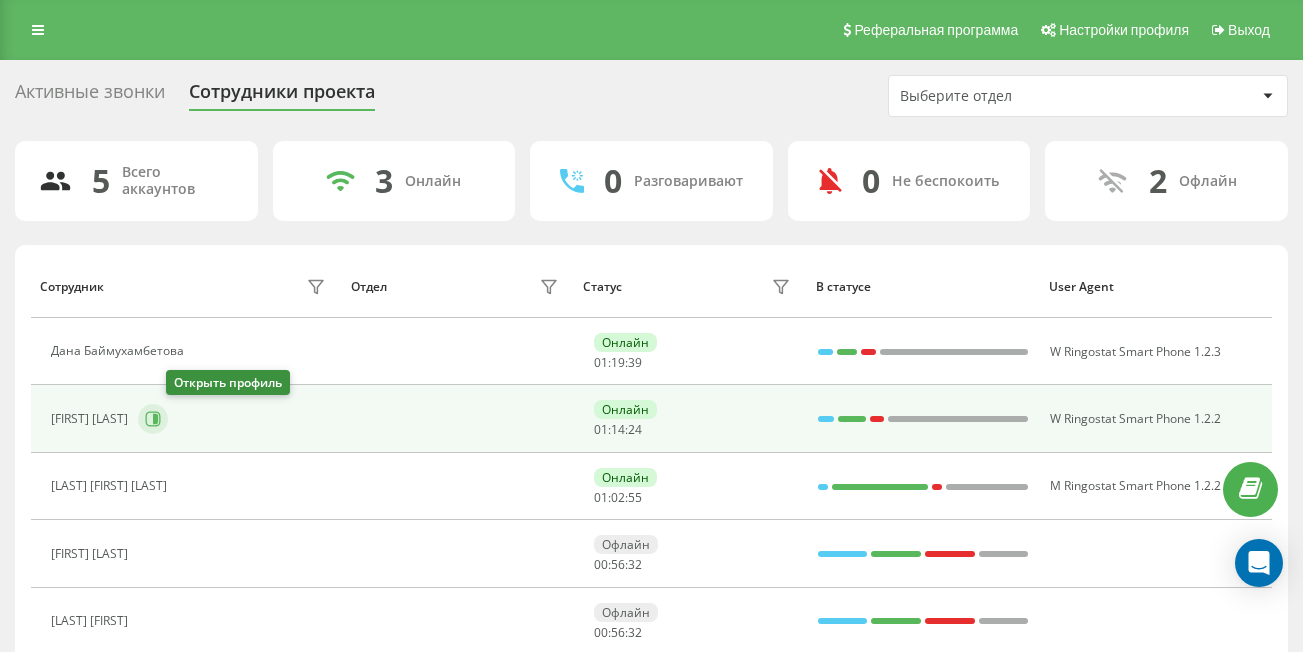click 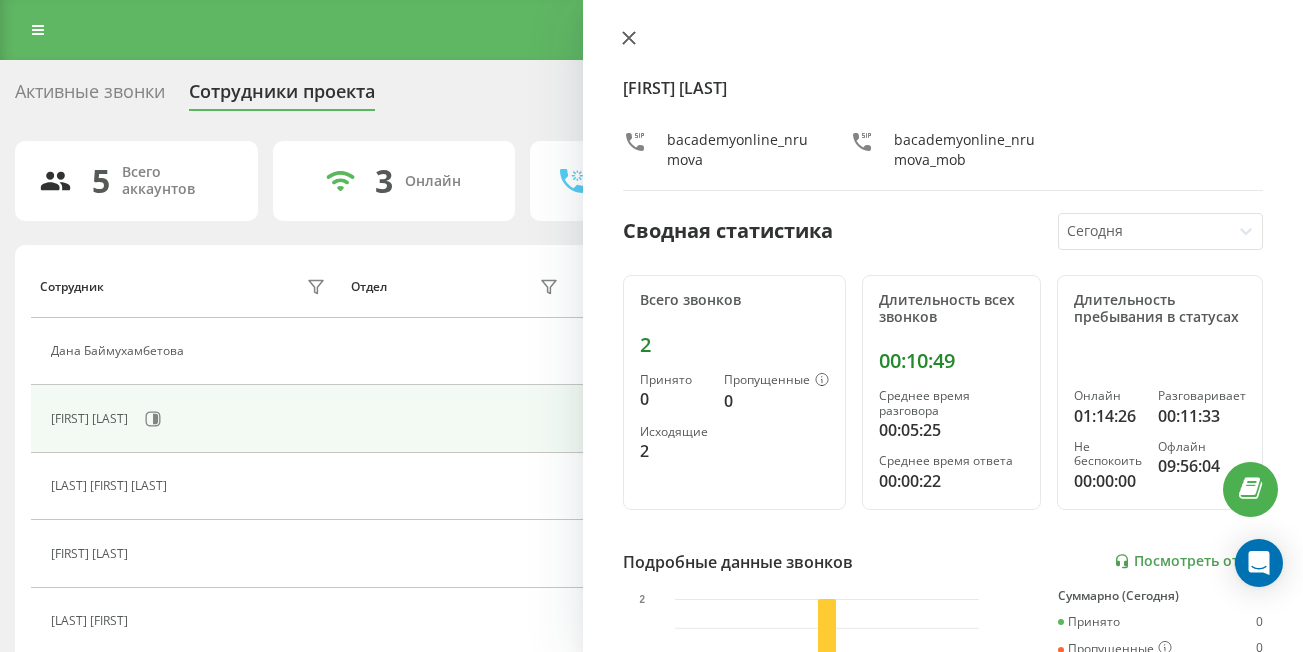 click 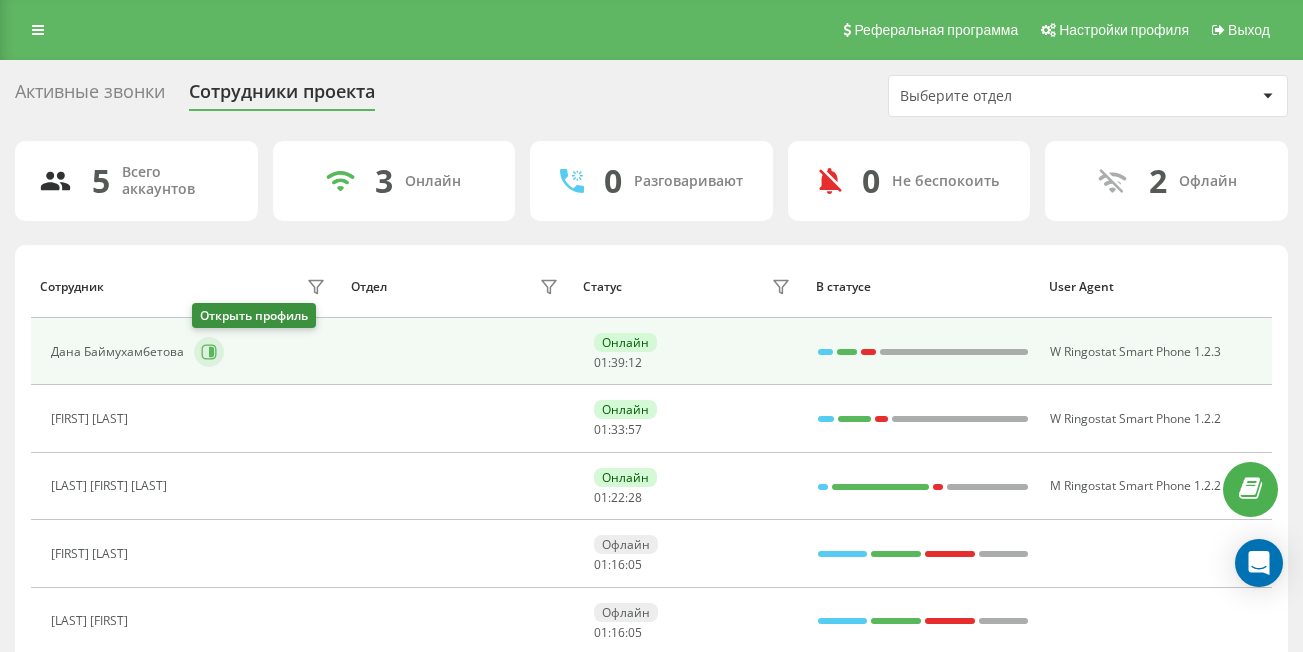 click 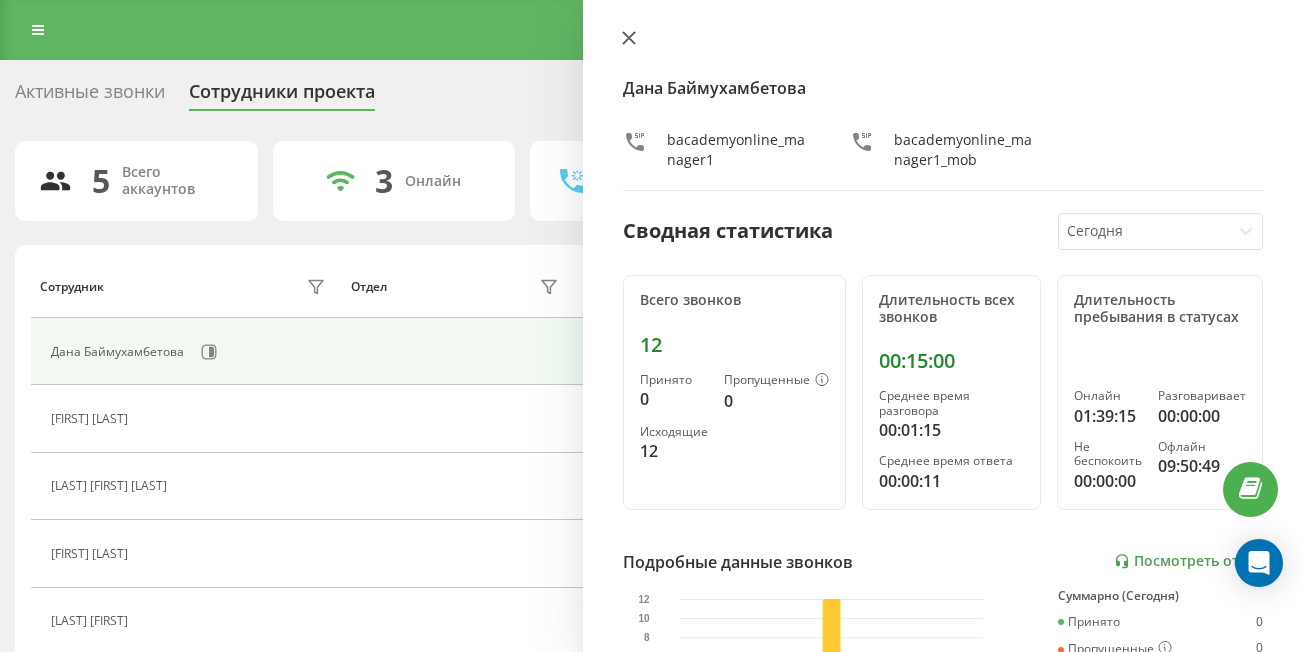 click 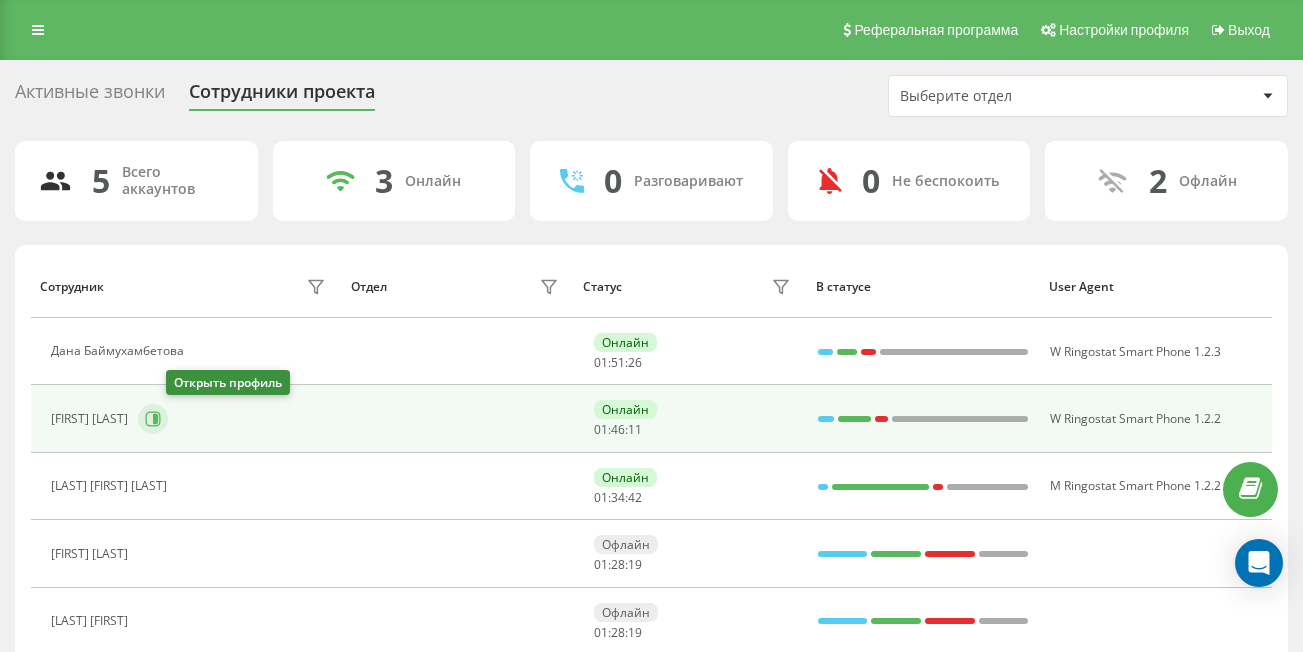 click 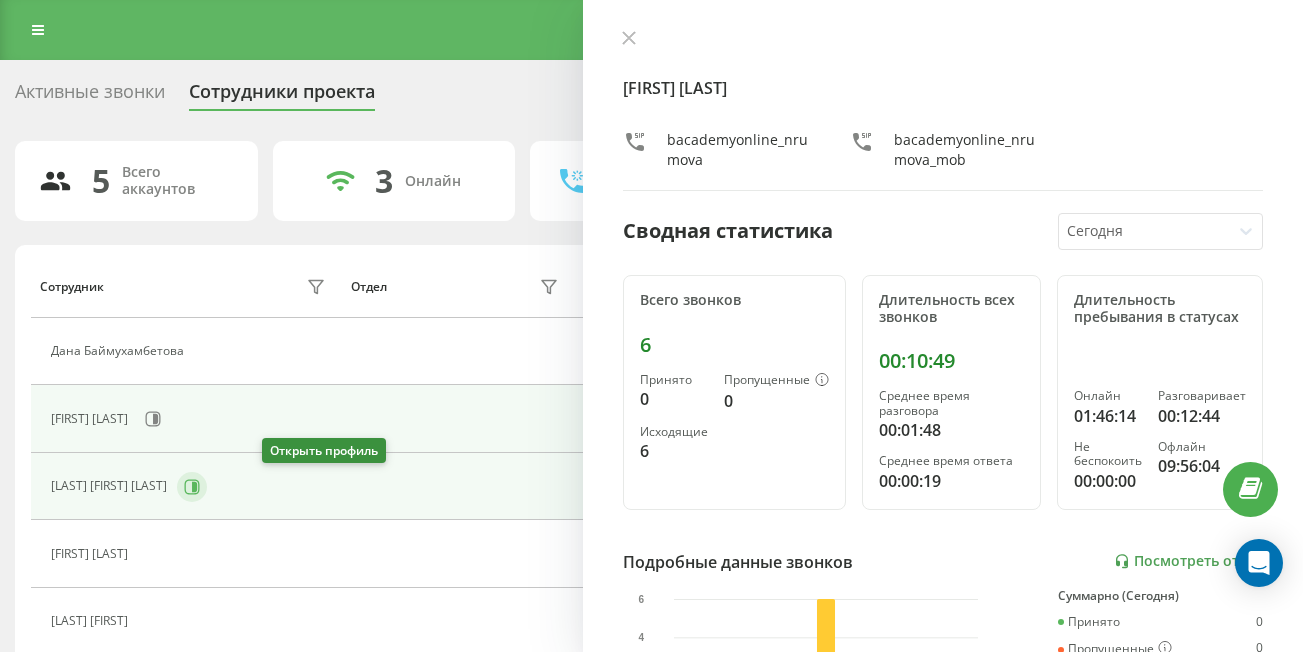 click 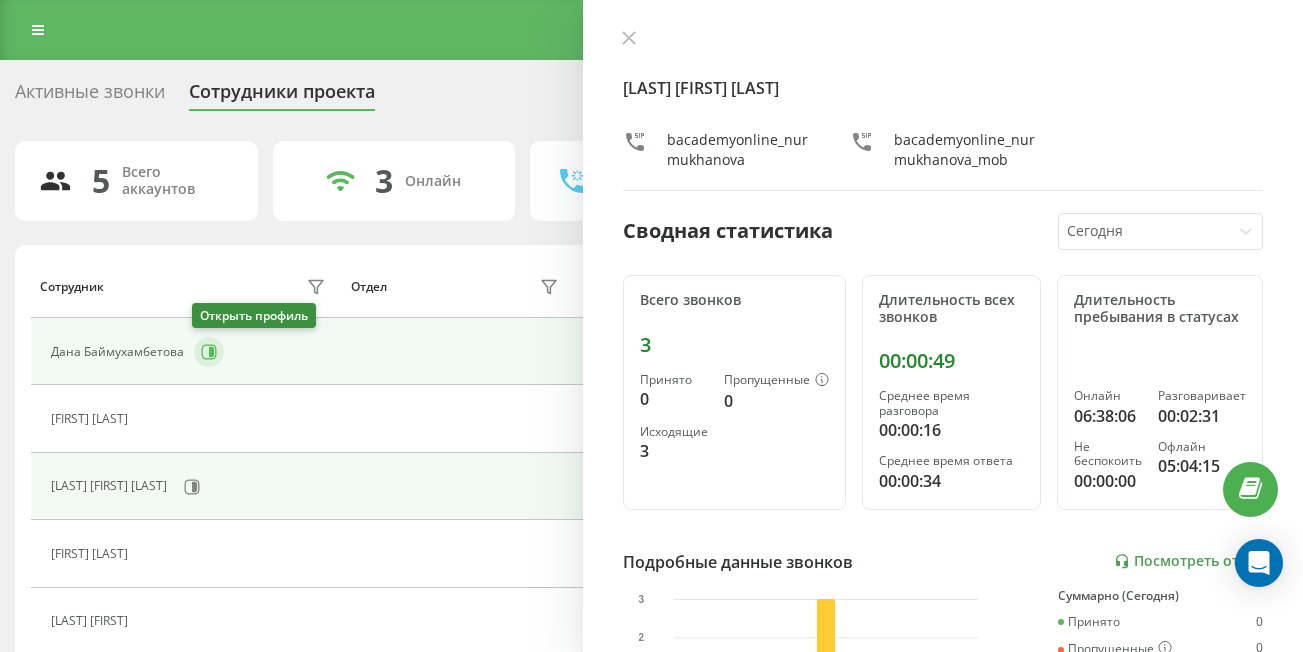 click 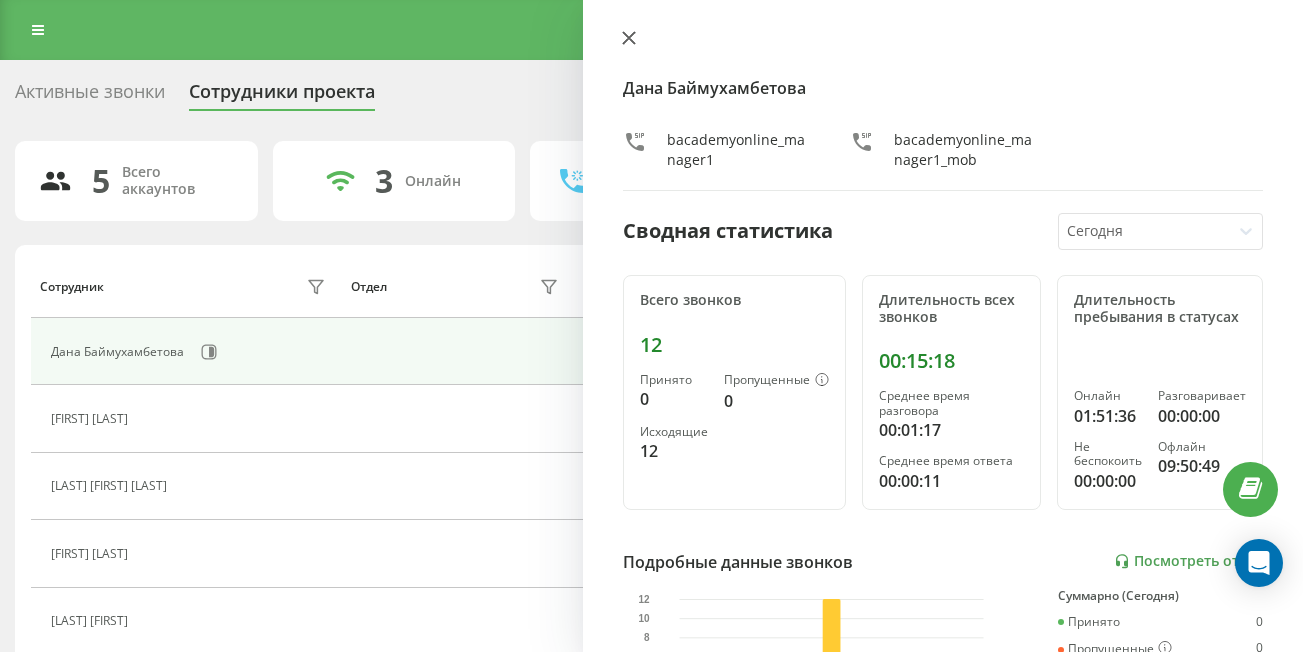 click 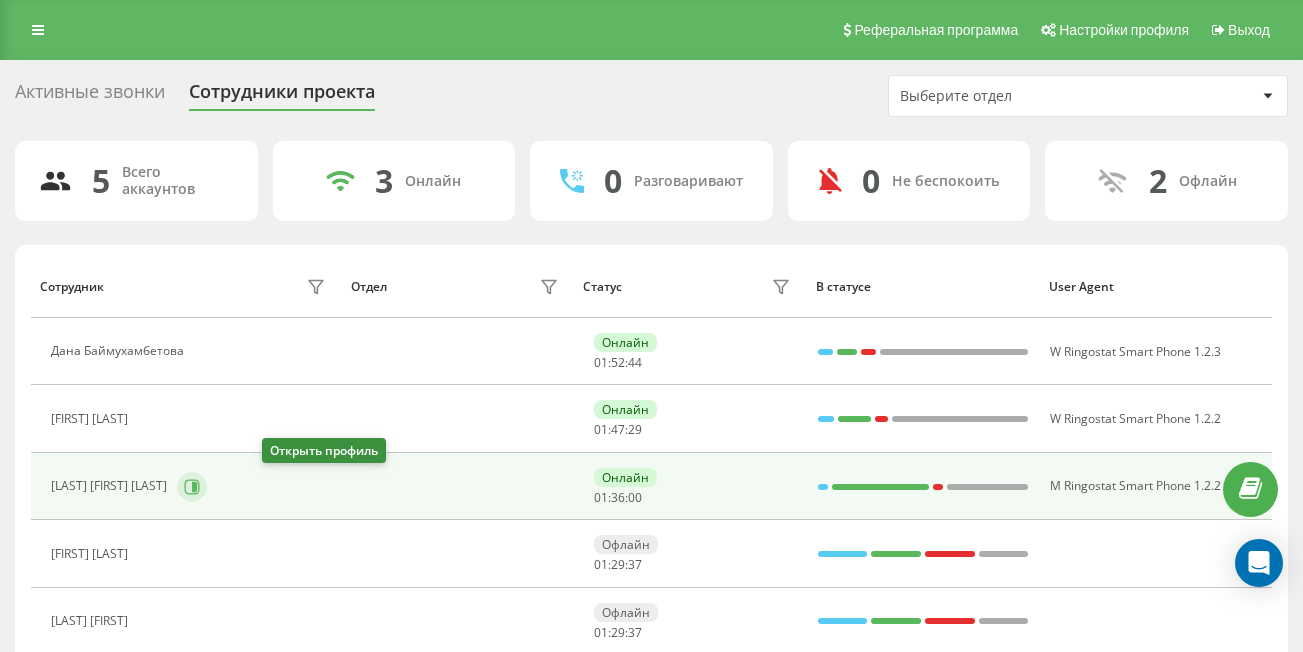 click 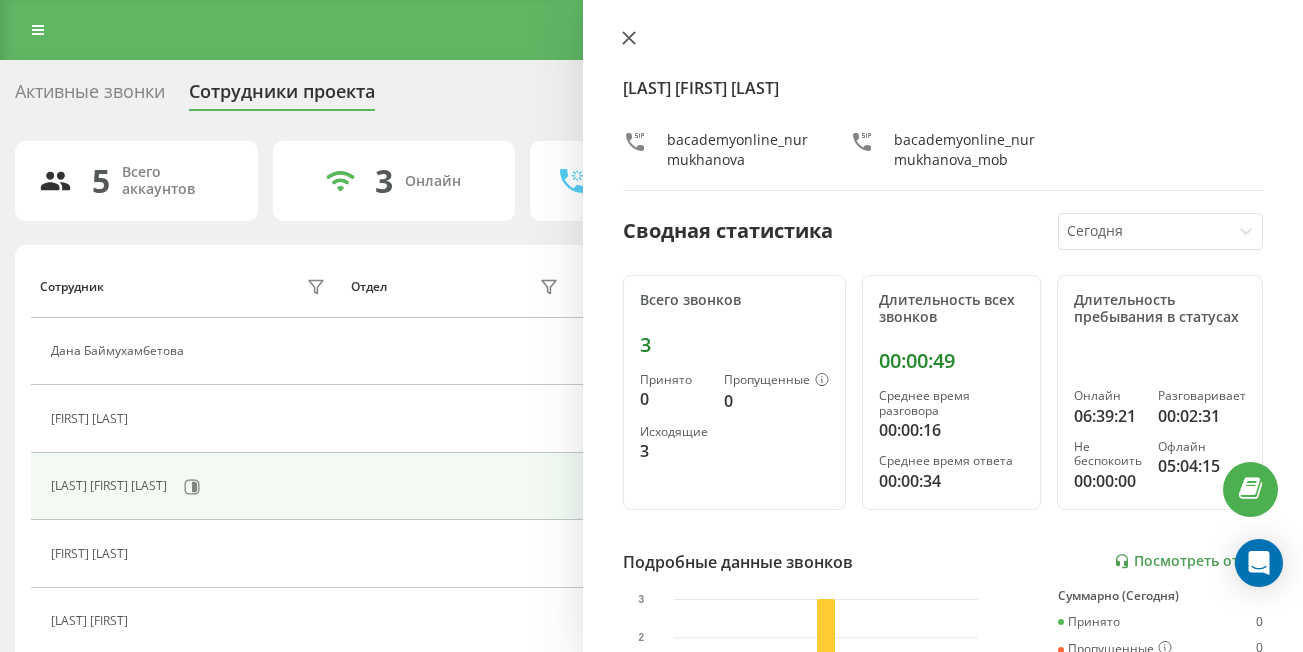 click at bounding box center [629, 39] 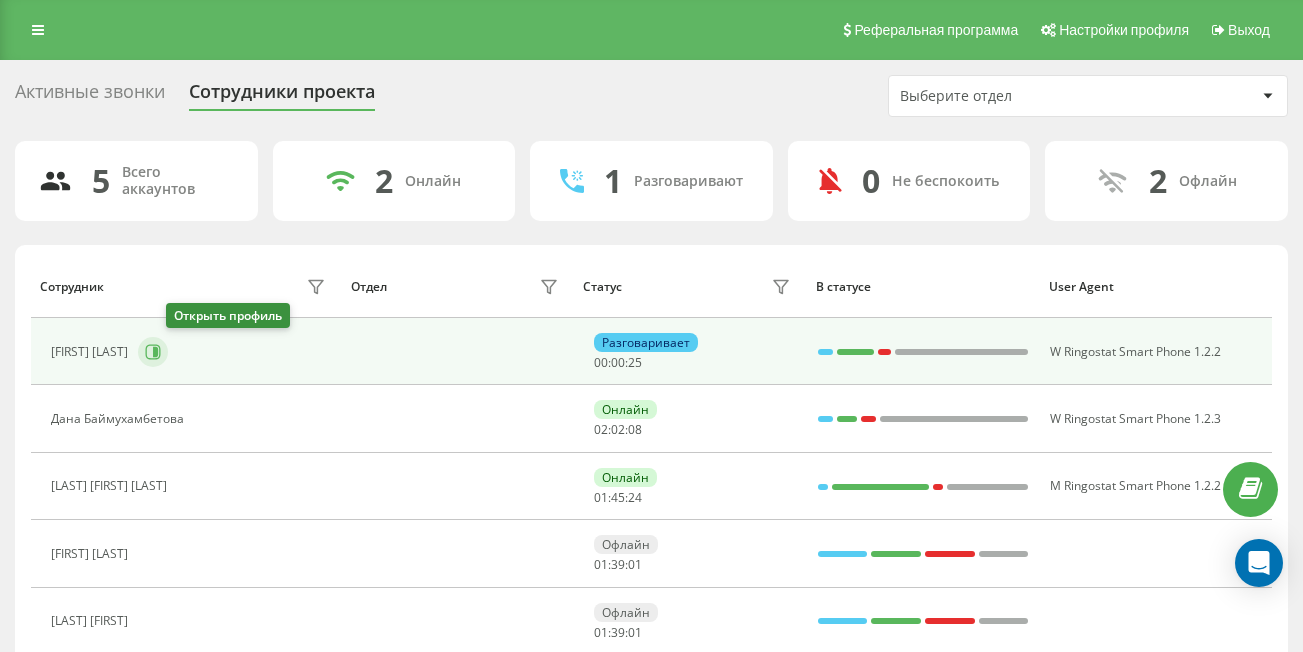 click 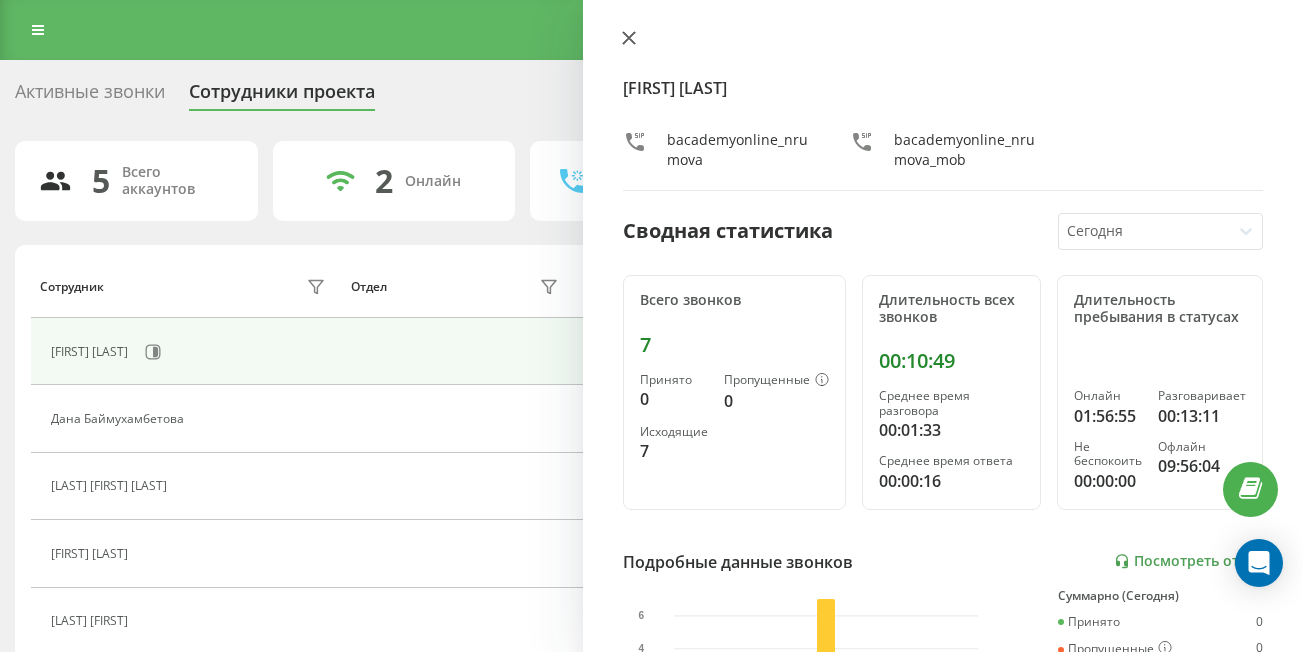 click 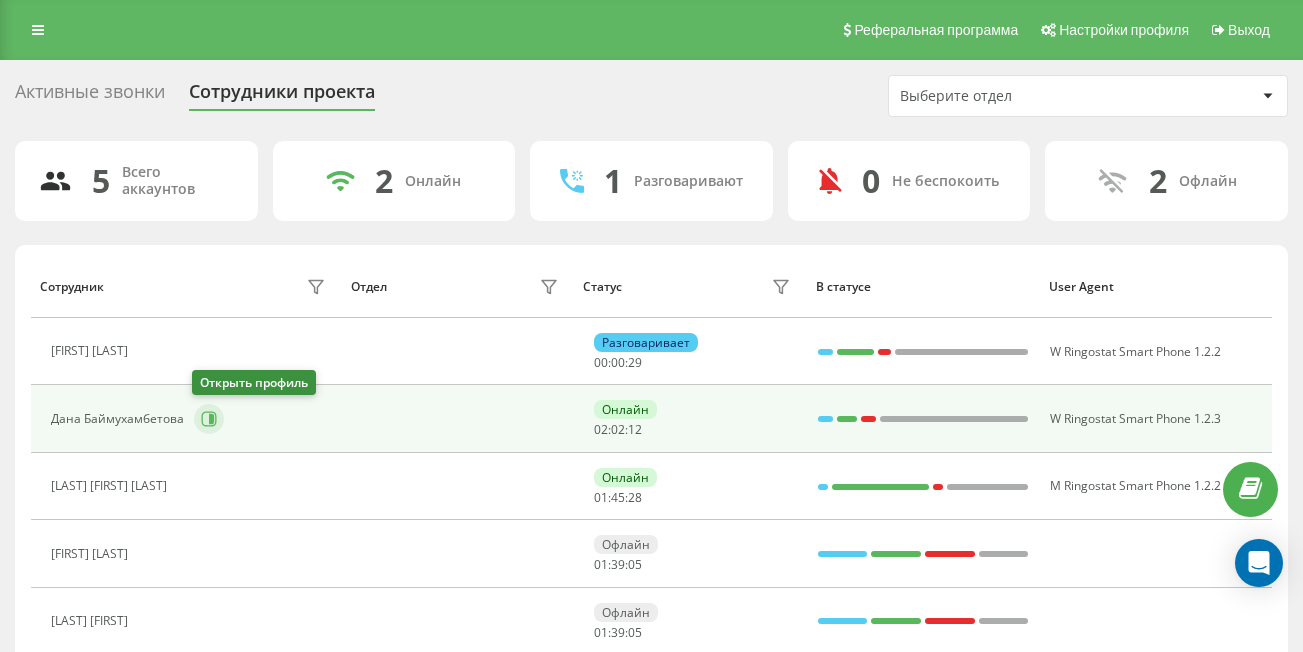 click 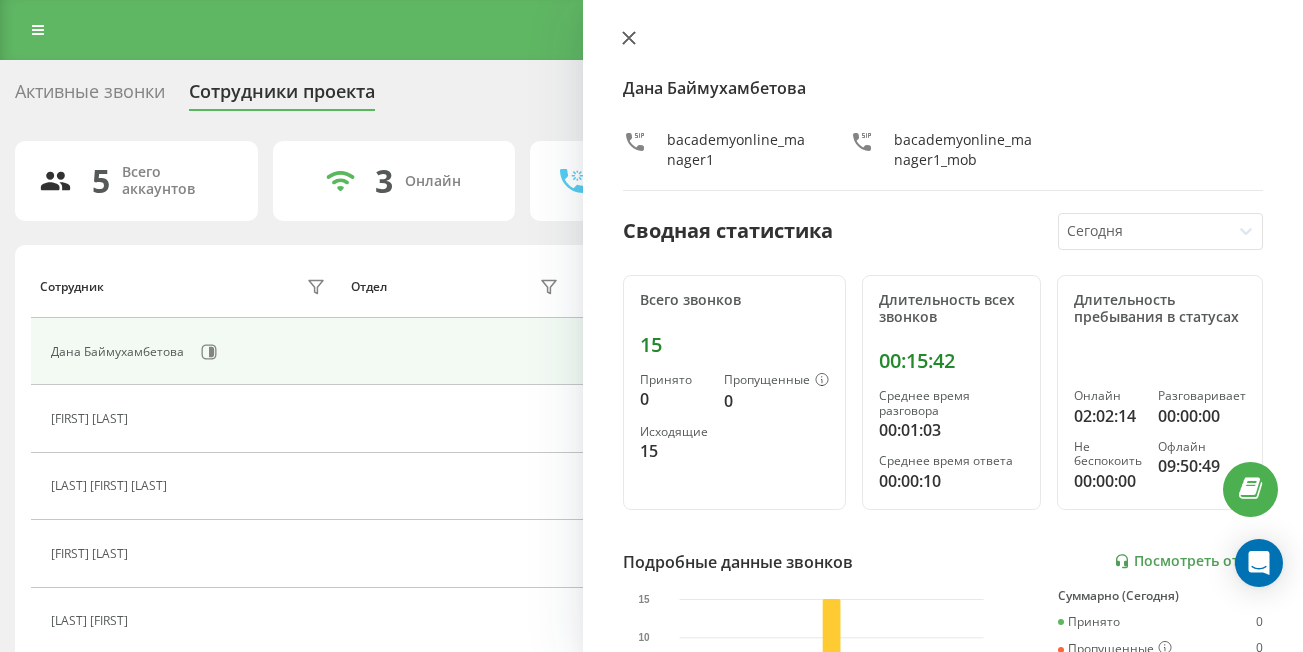 click 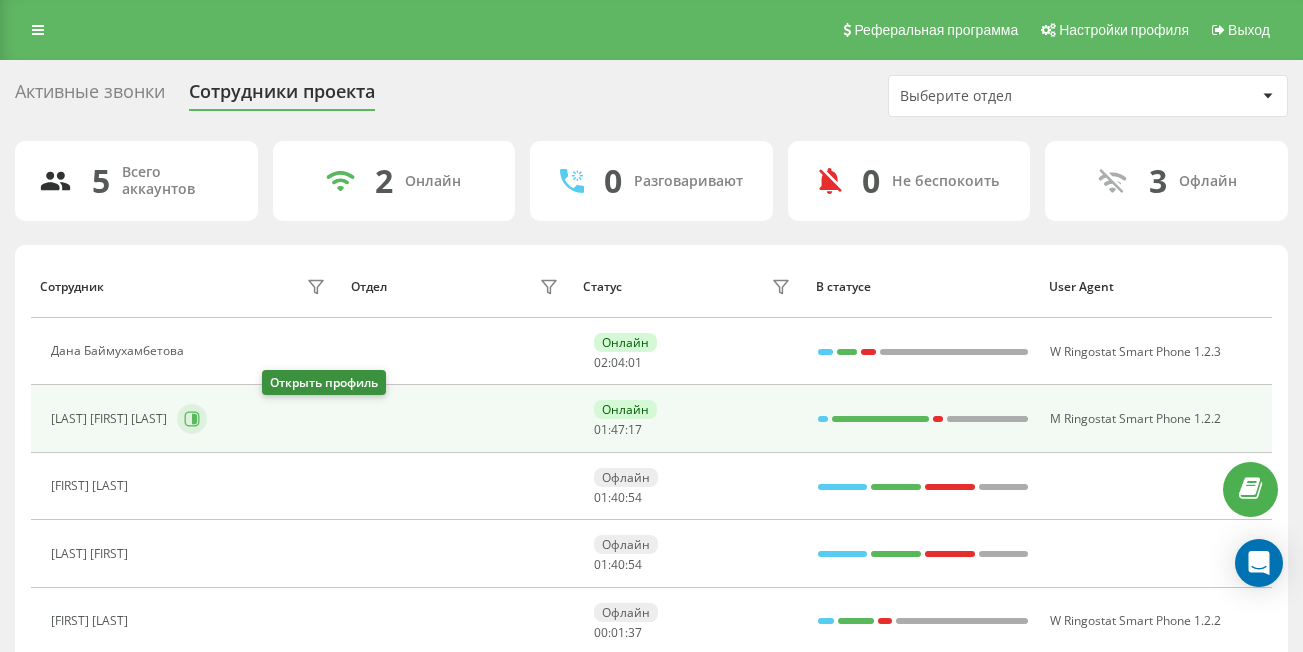 click 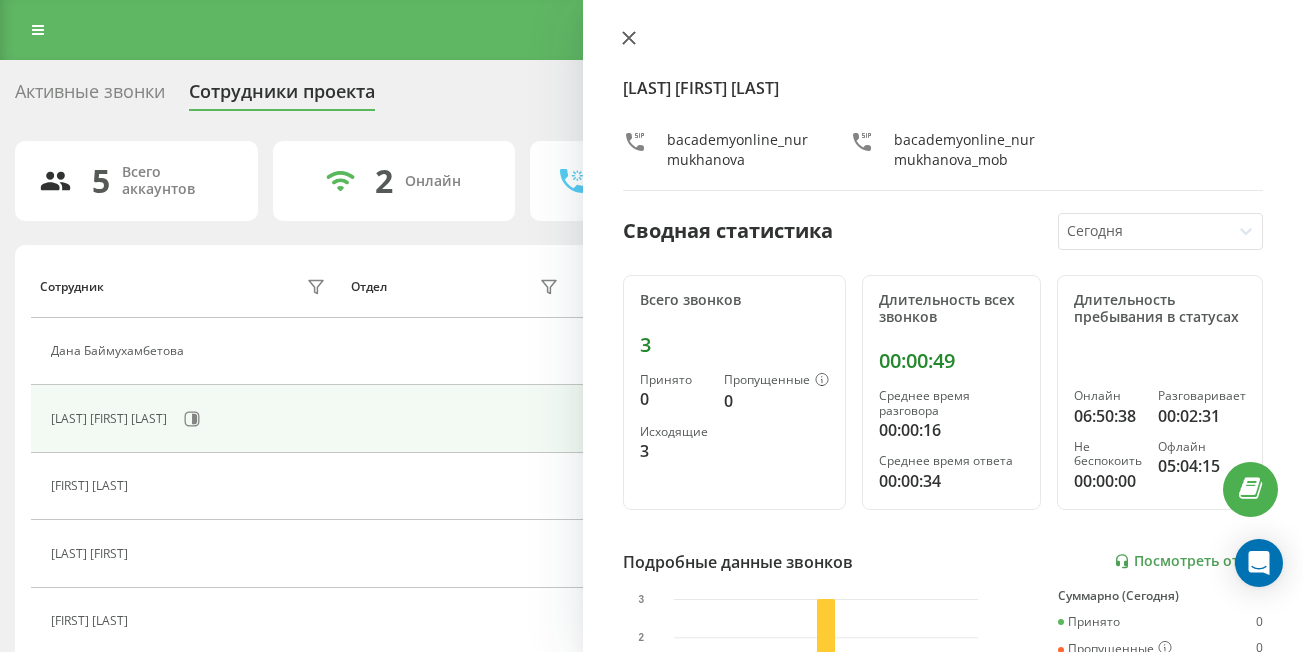 click 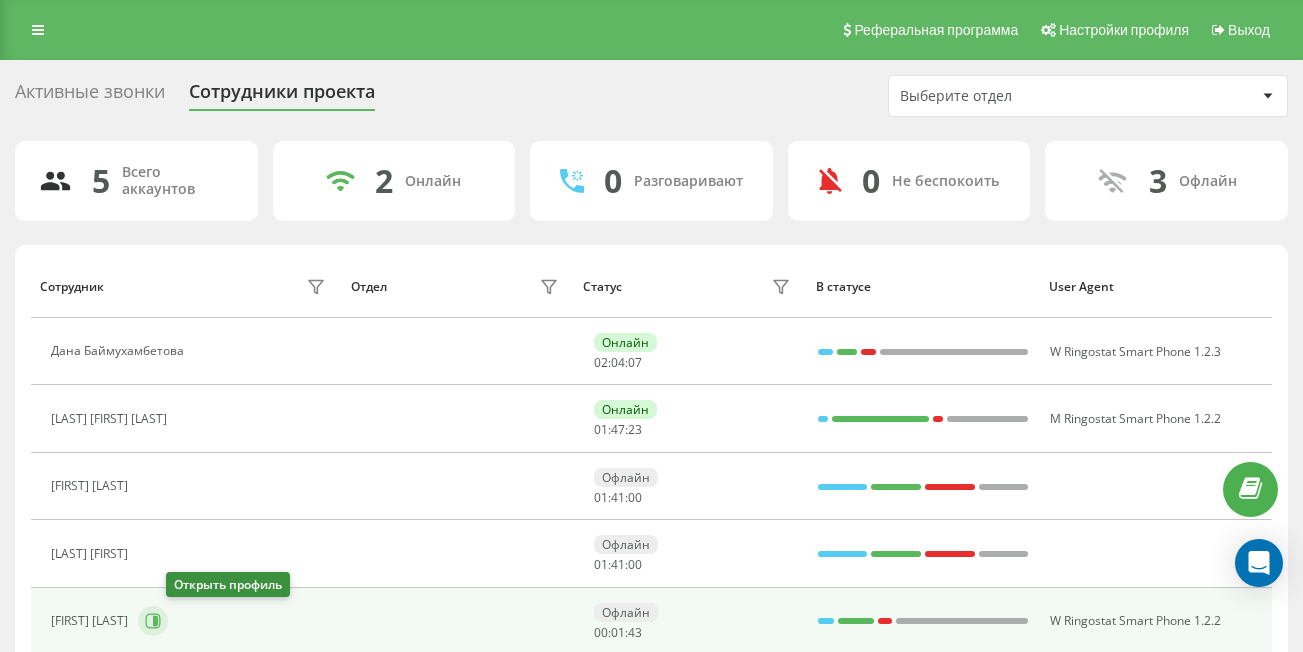 click 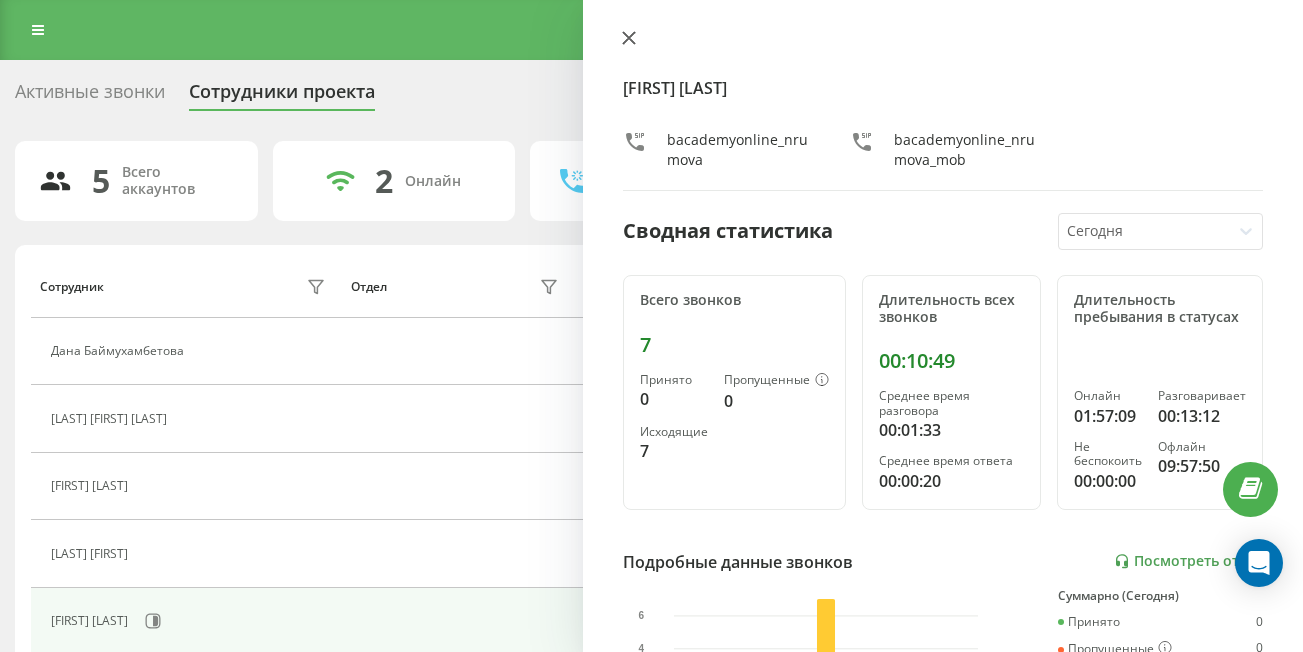 click 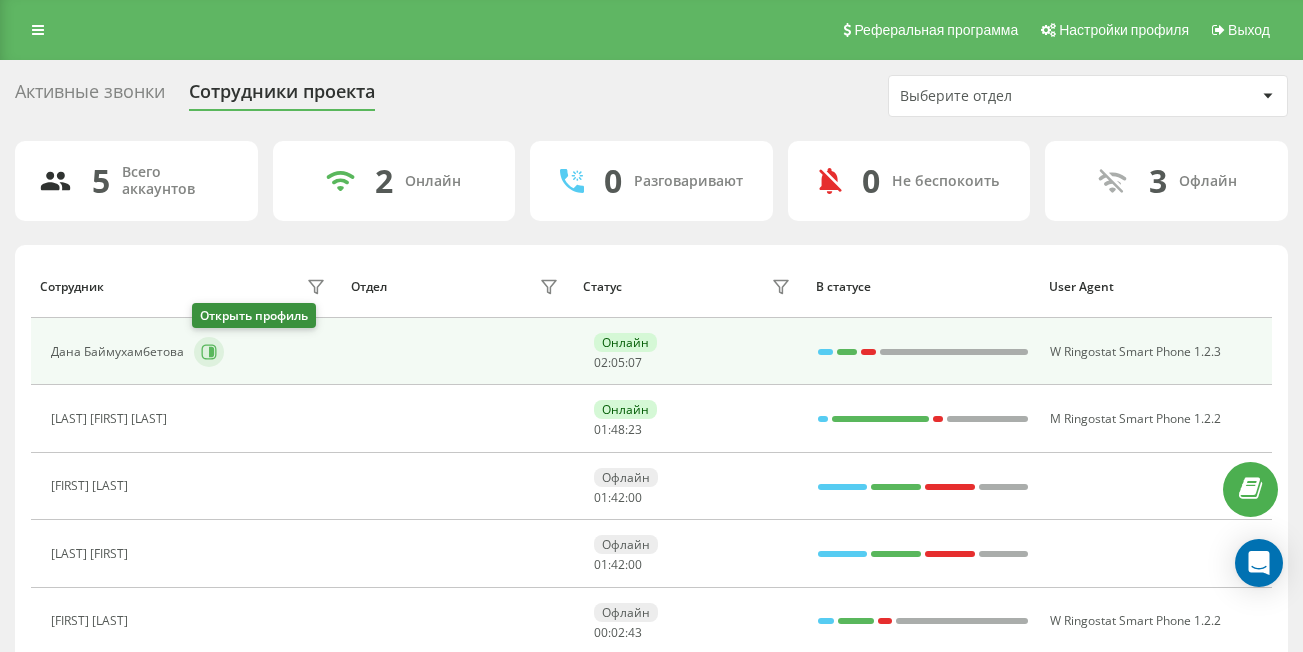 click 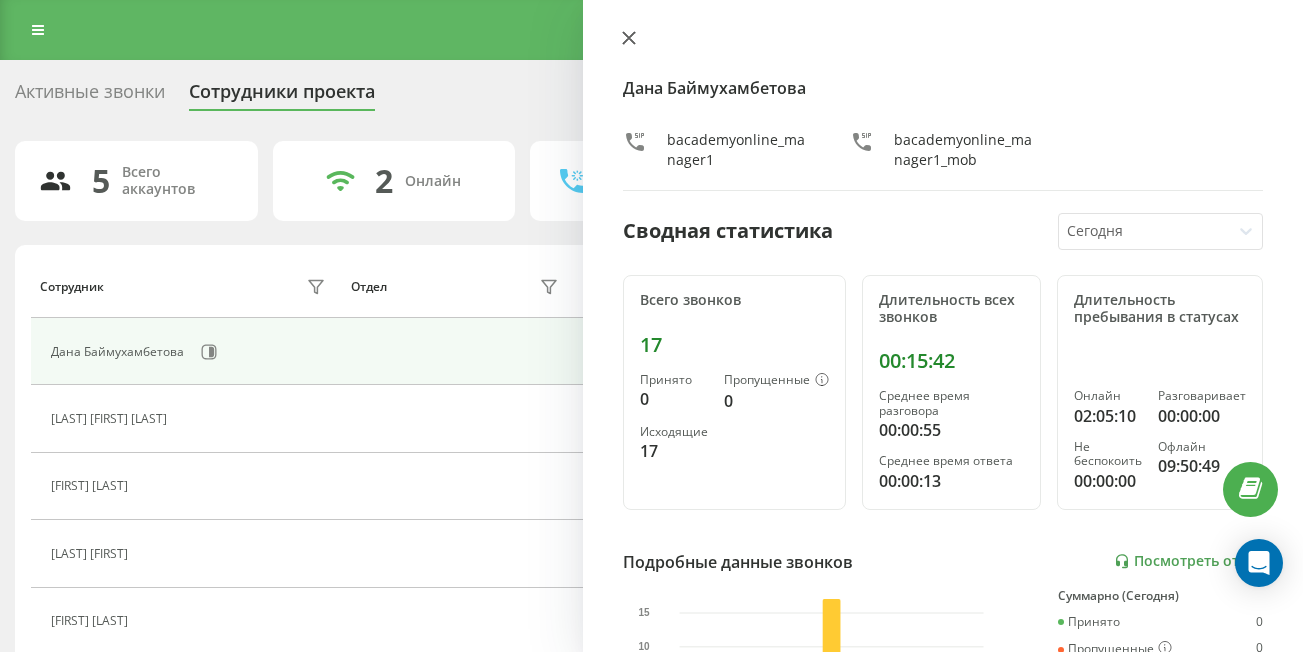 click 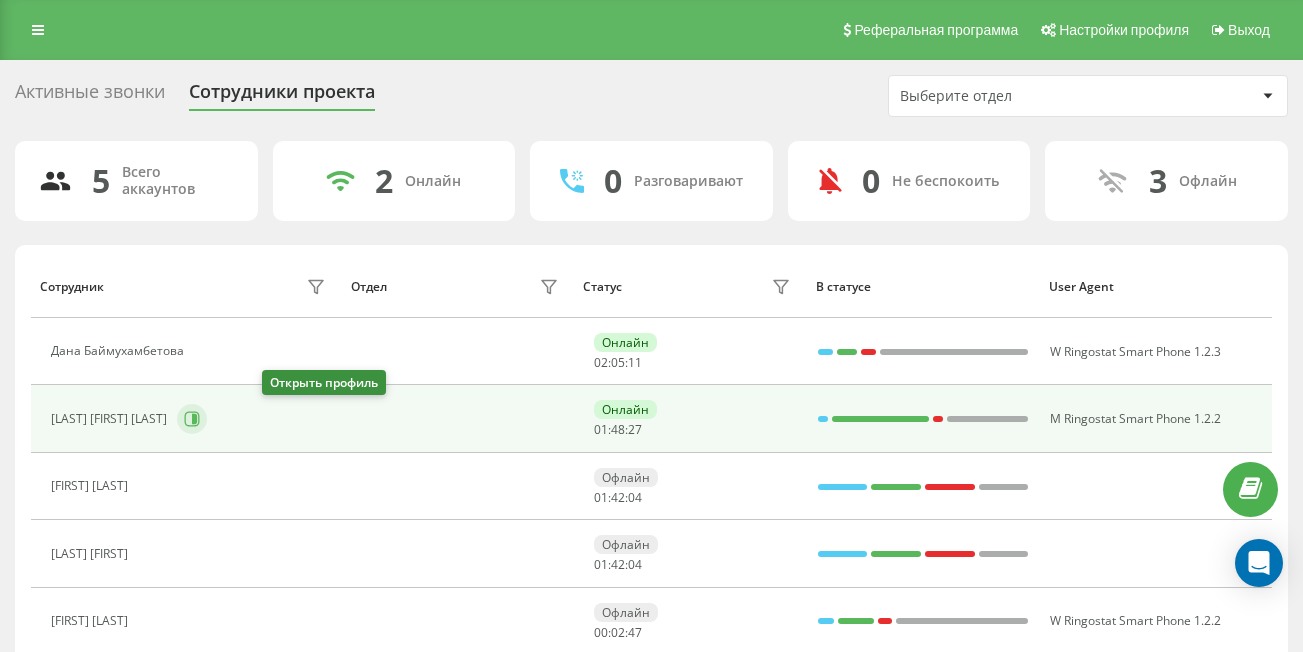 click 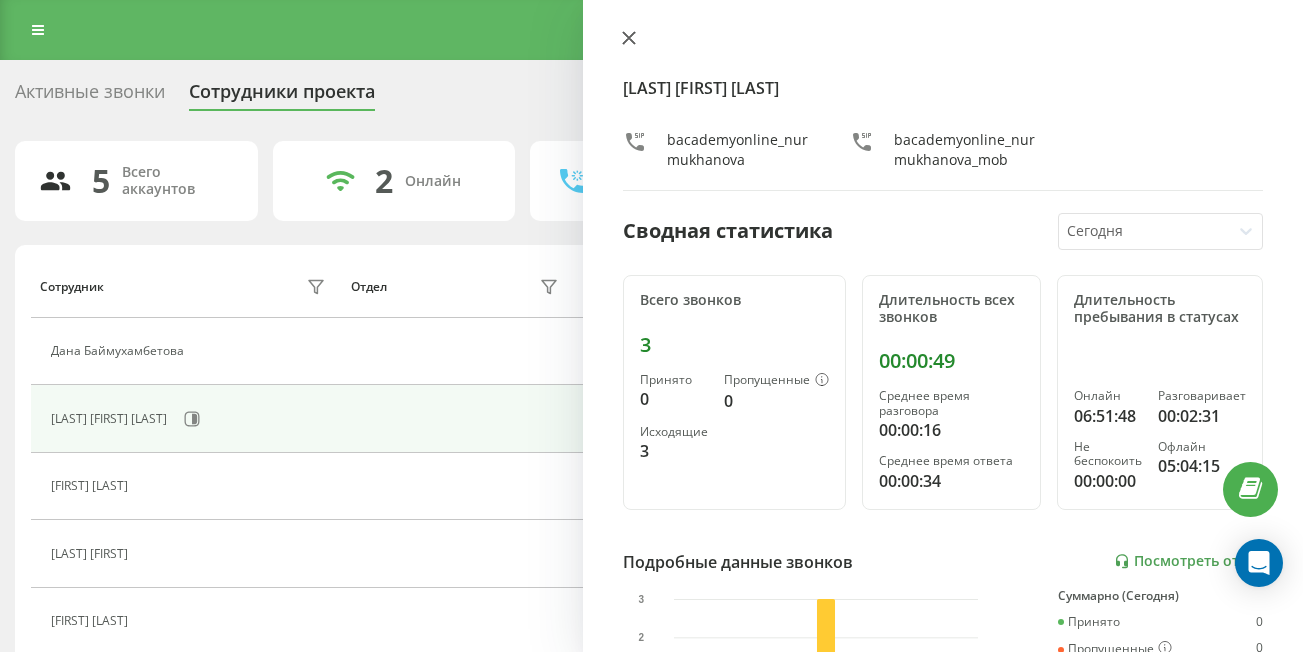 click 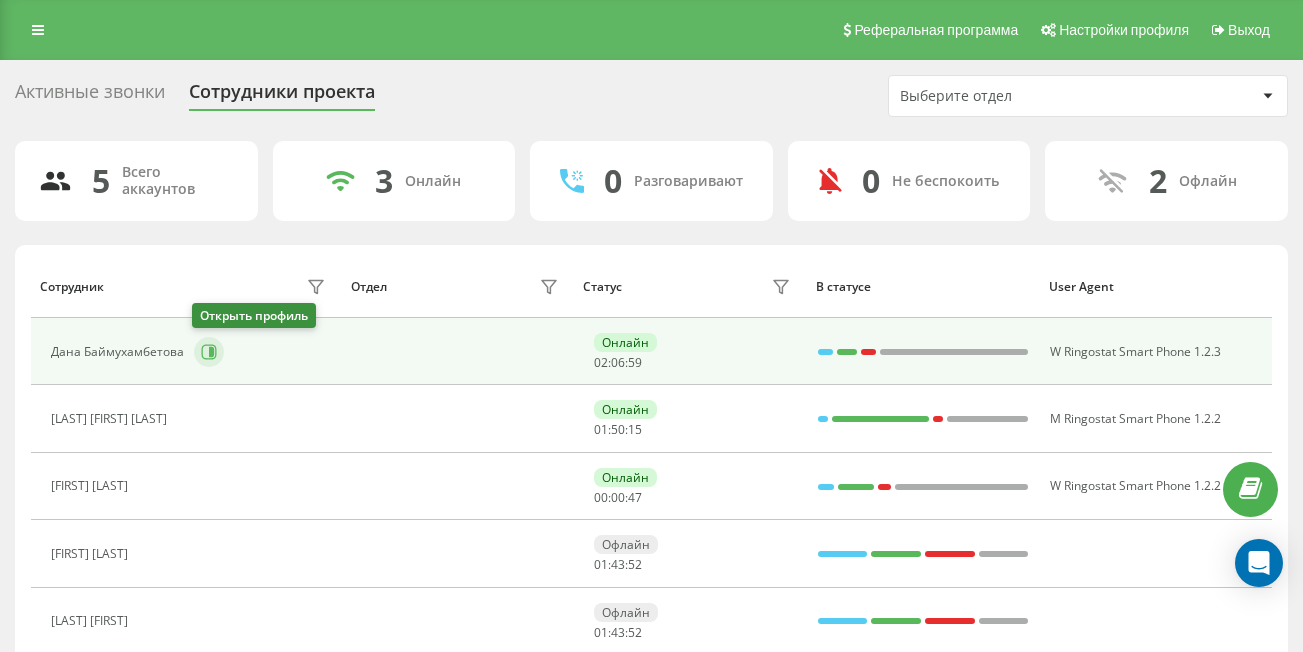 click 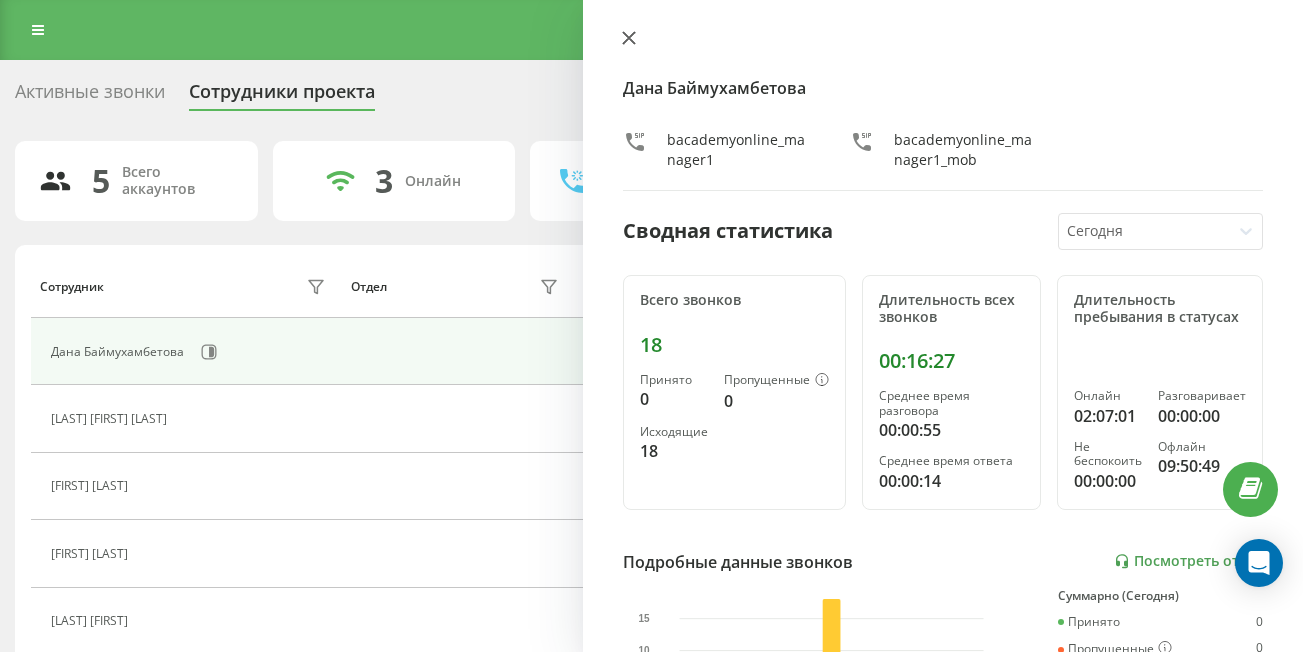 click 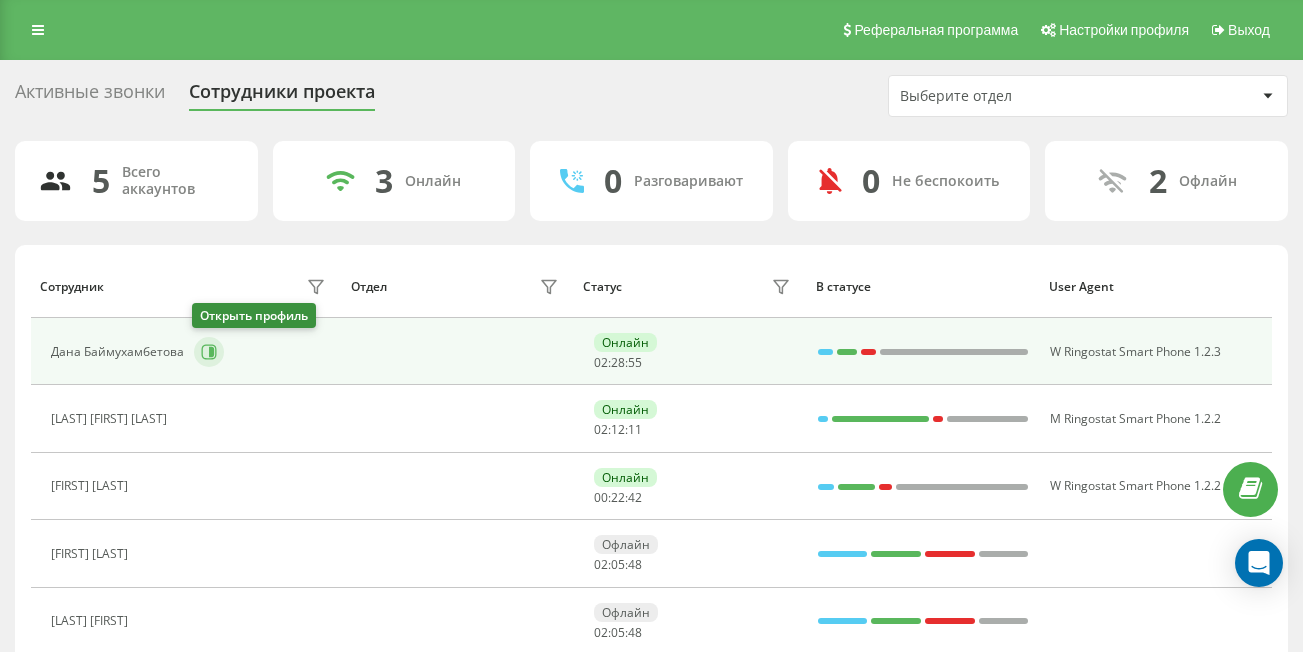 click 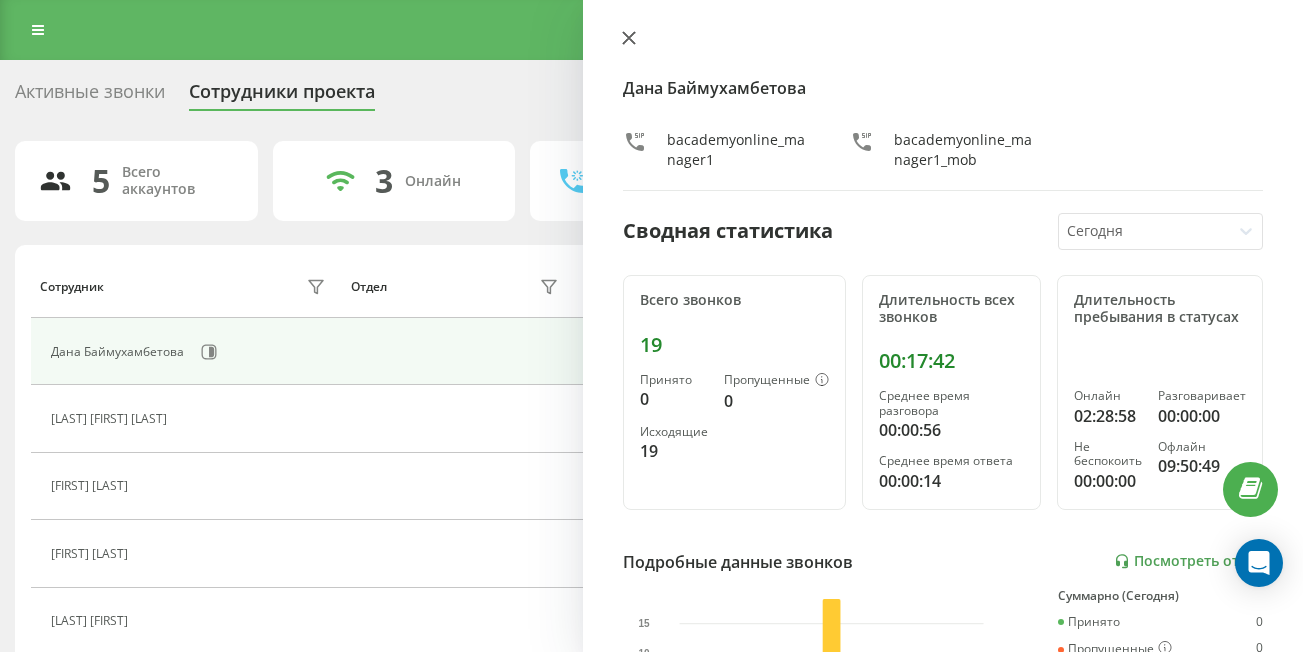 click 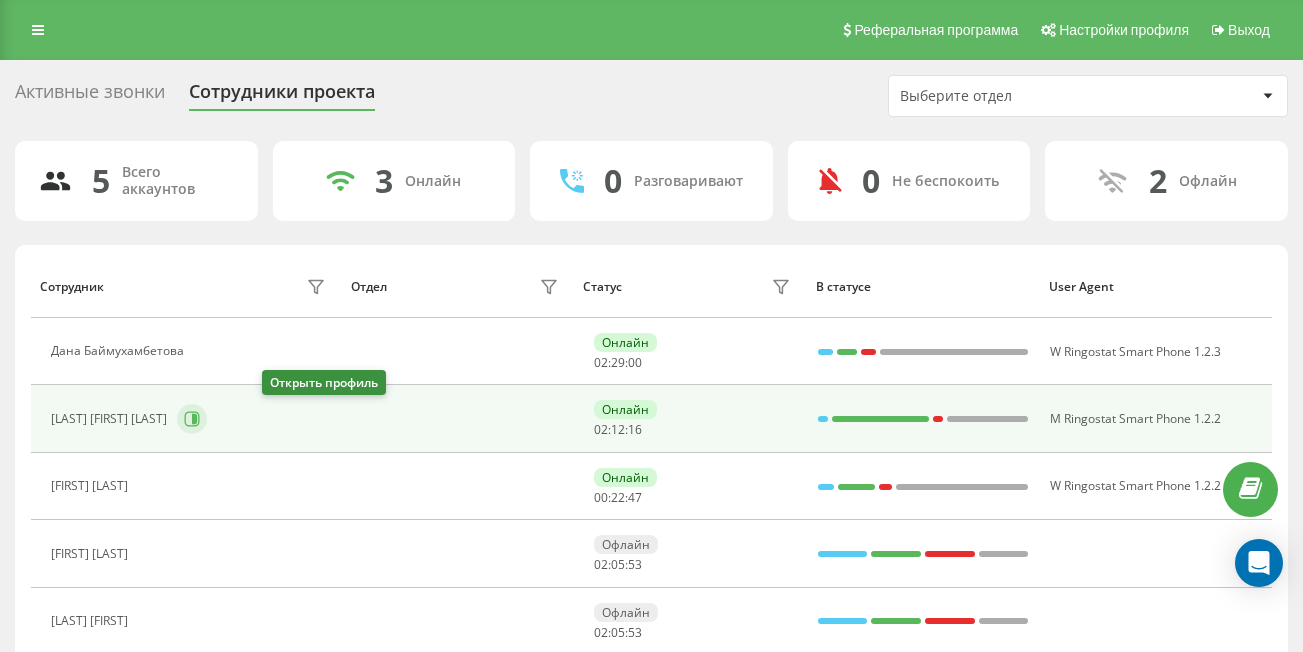 click at bounding box center (192, 419) 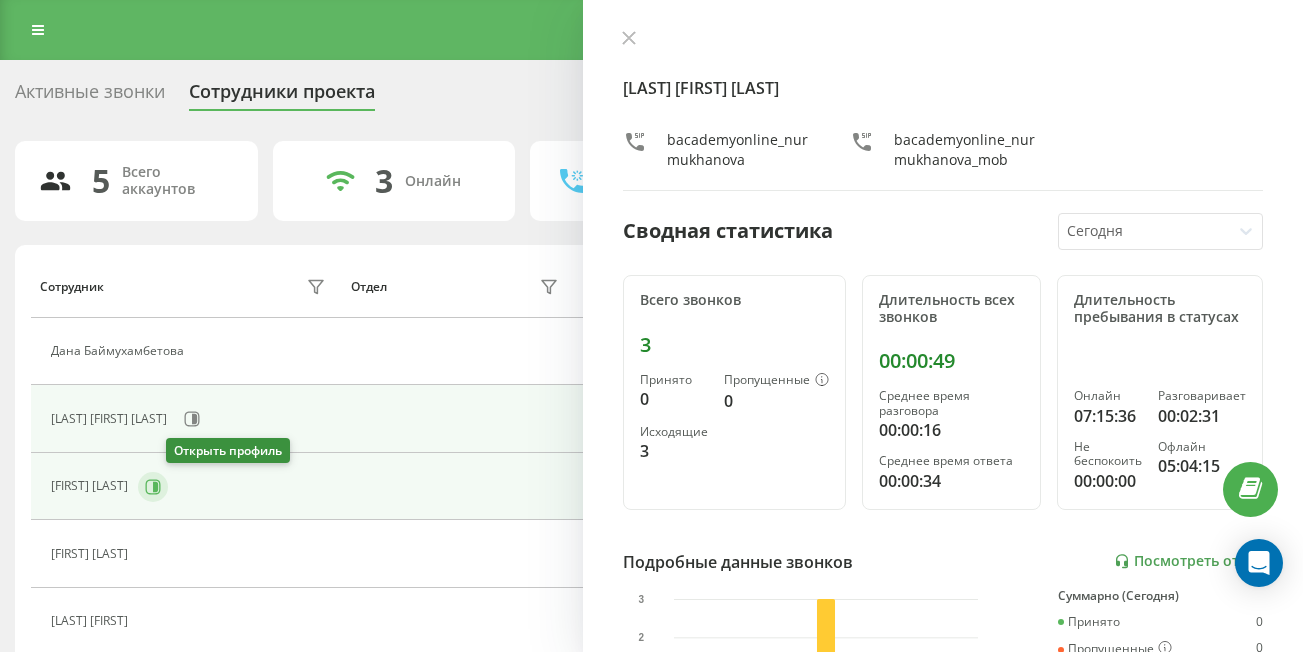 click 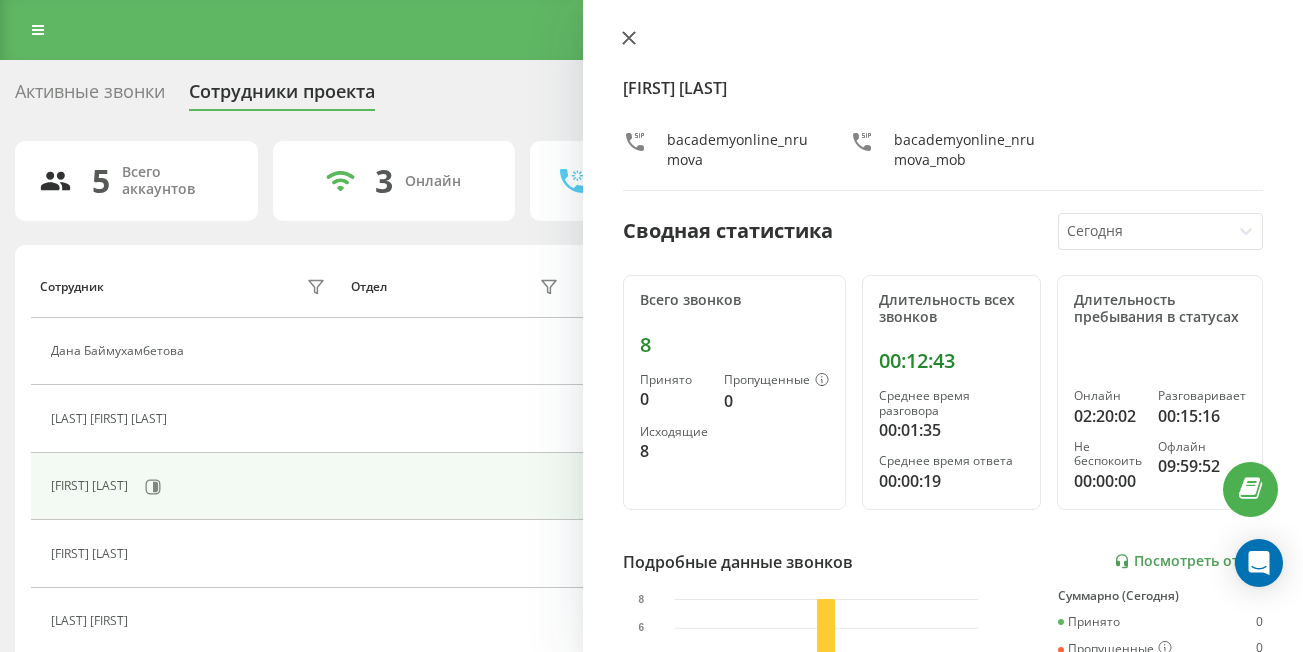 click 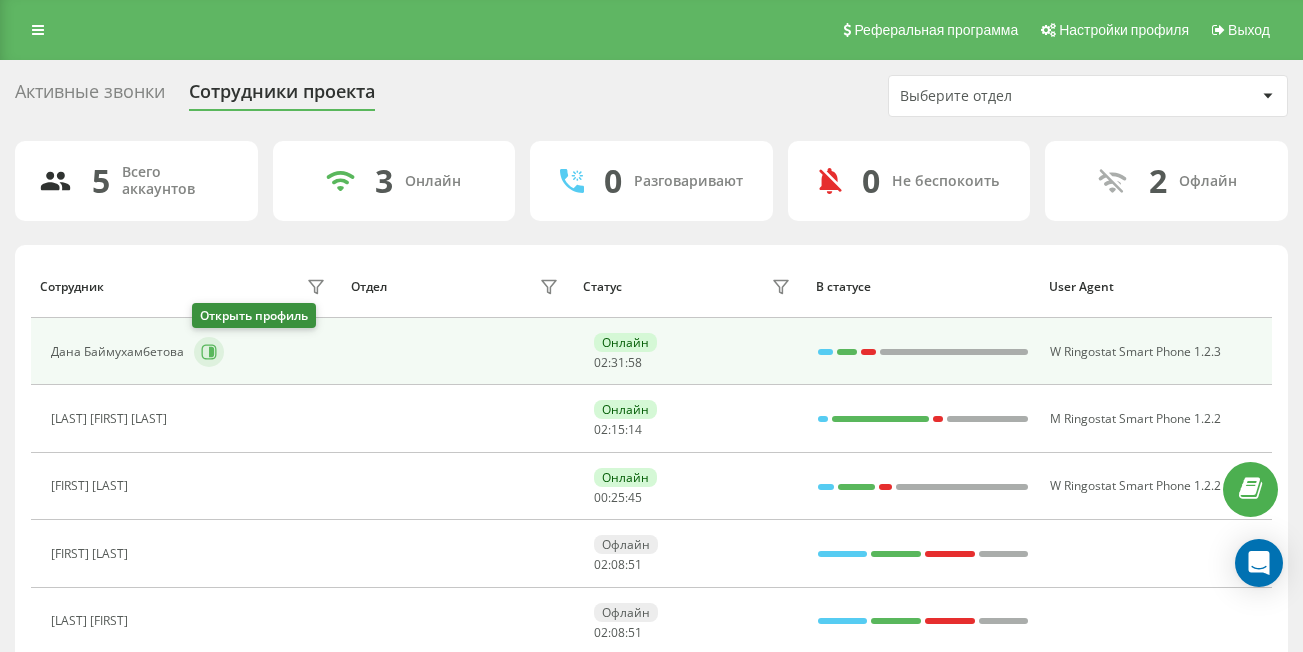 click 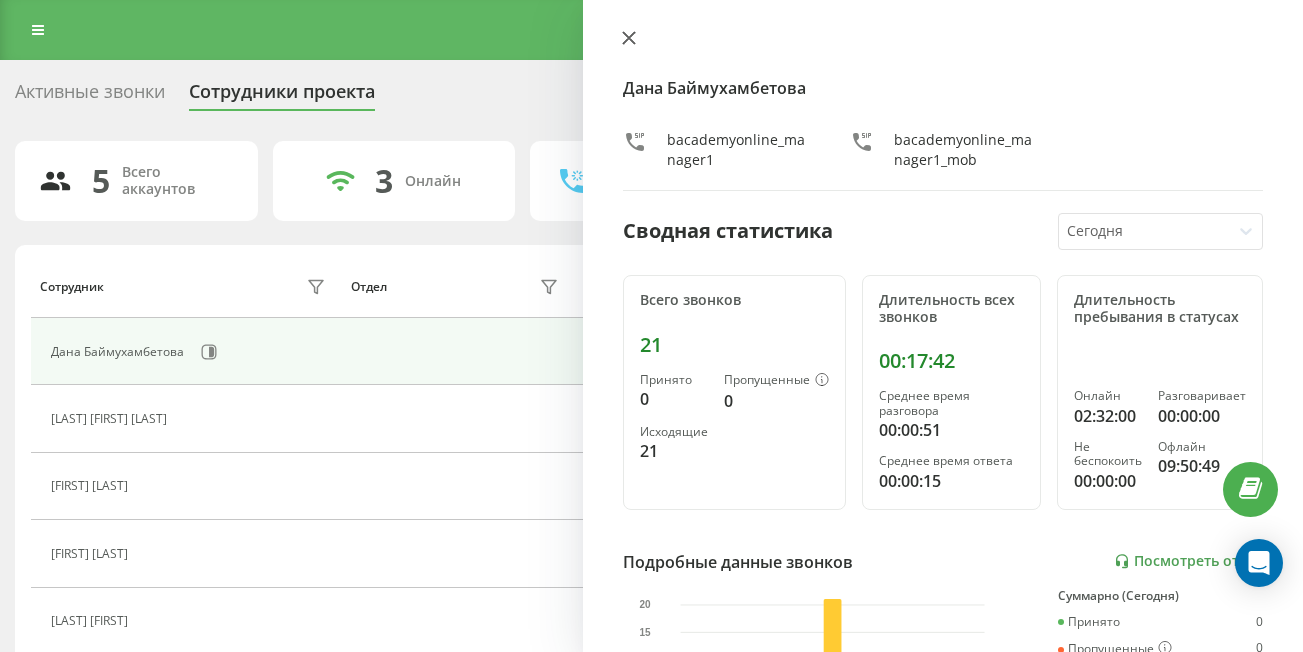 click 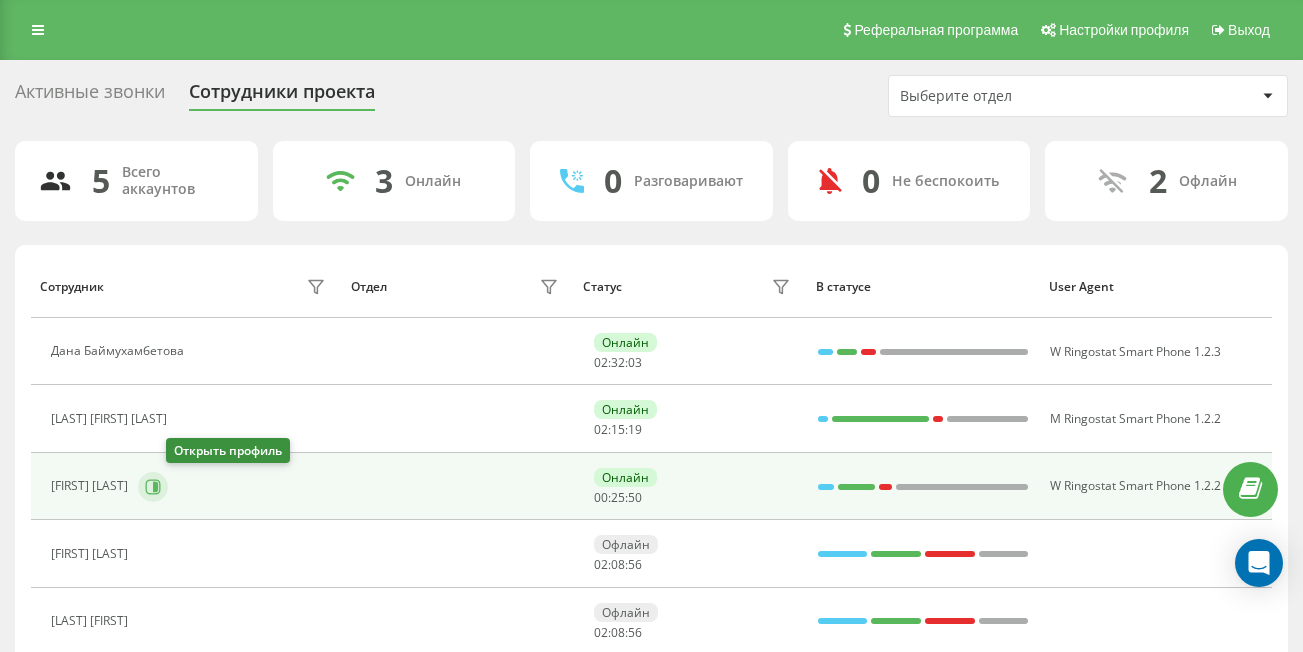 click 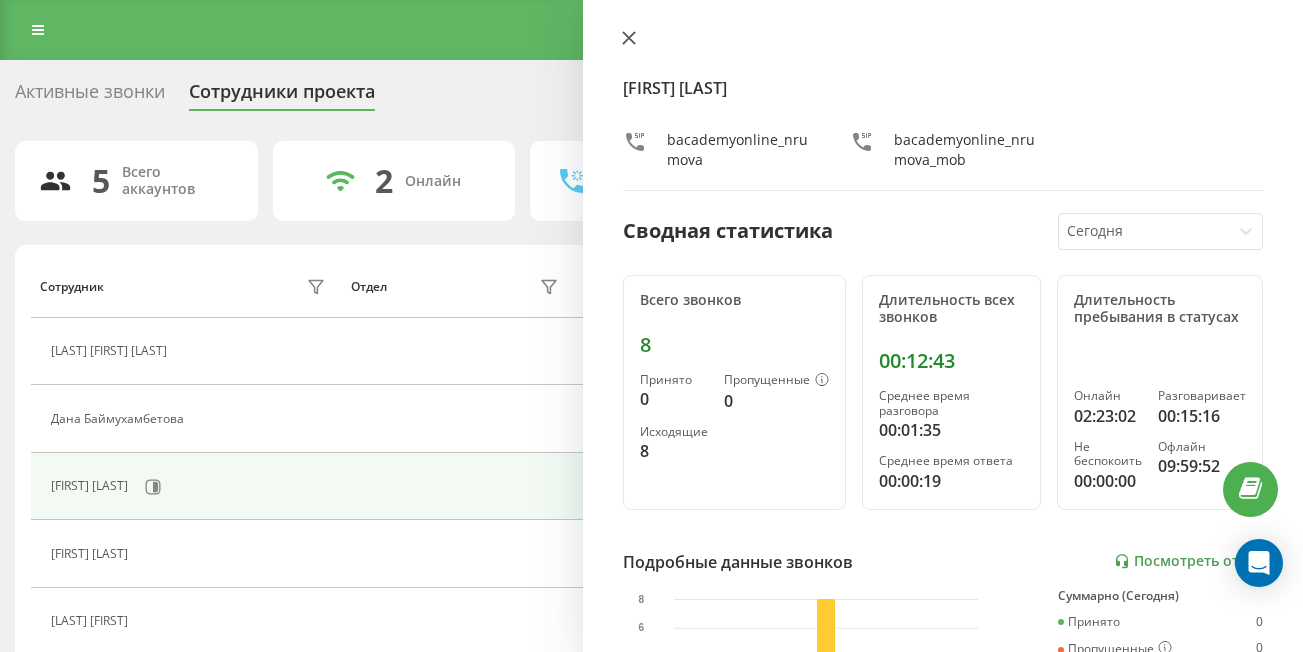 click 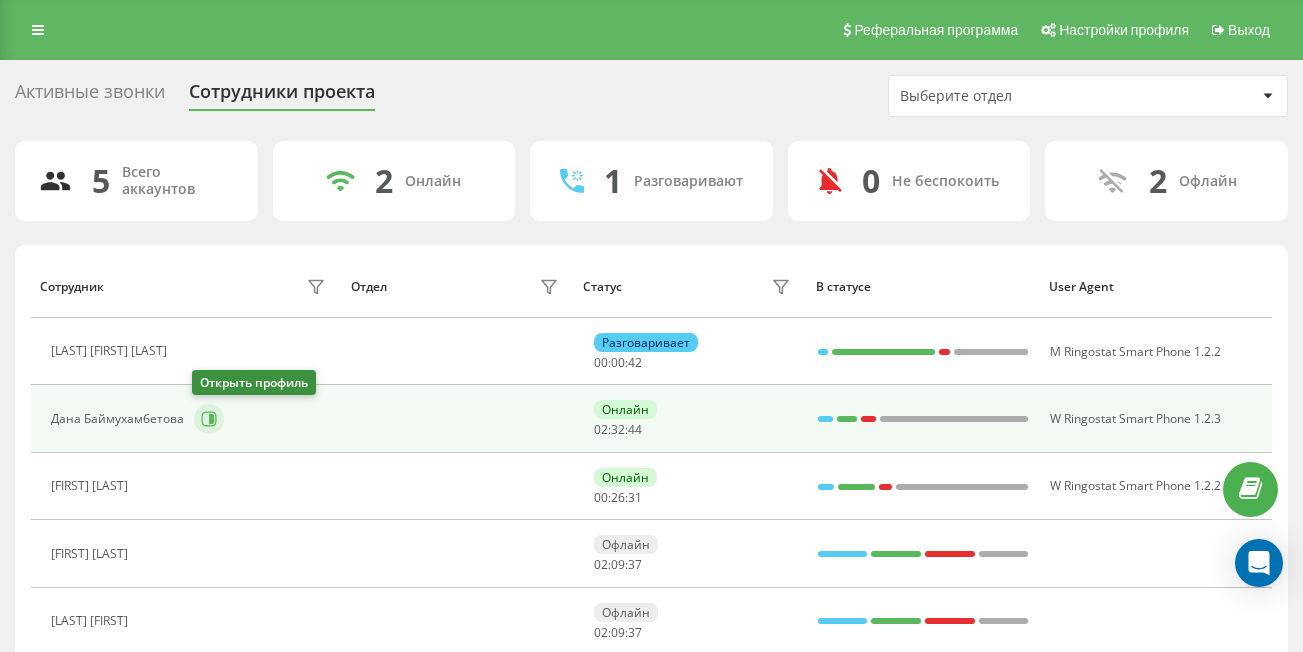 click 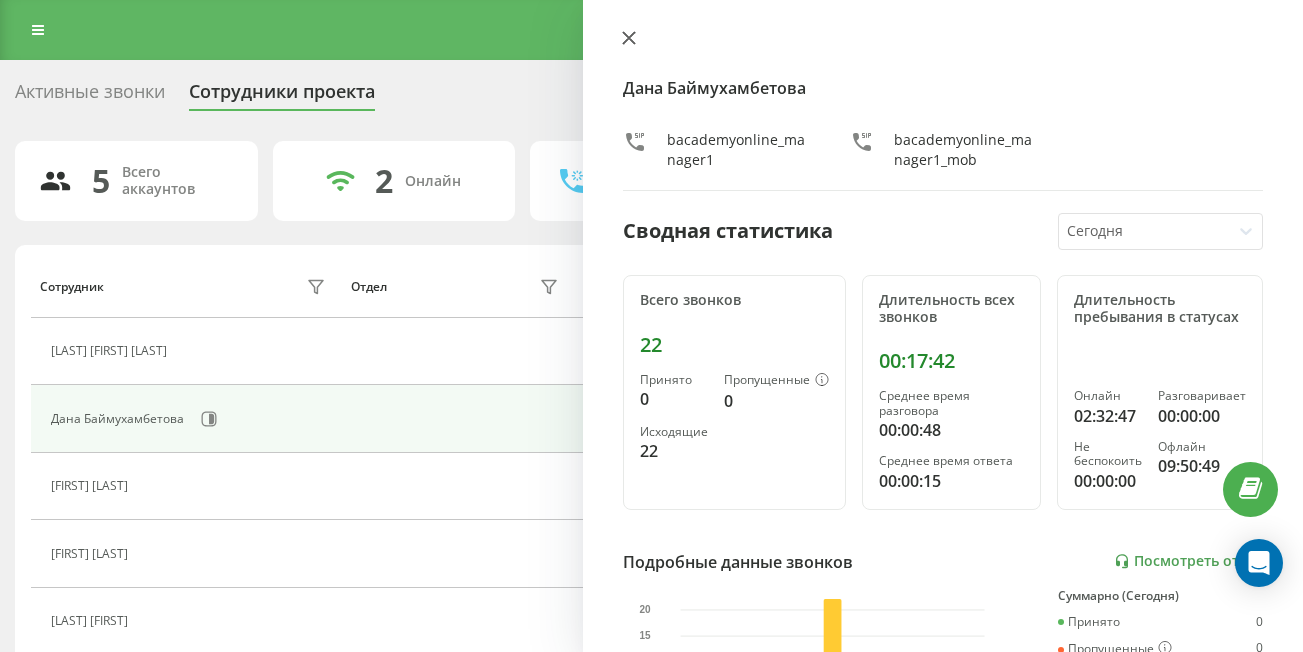 click 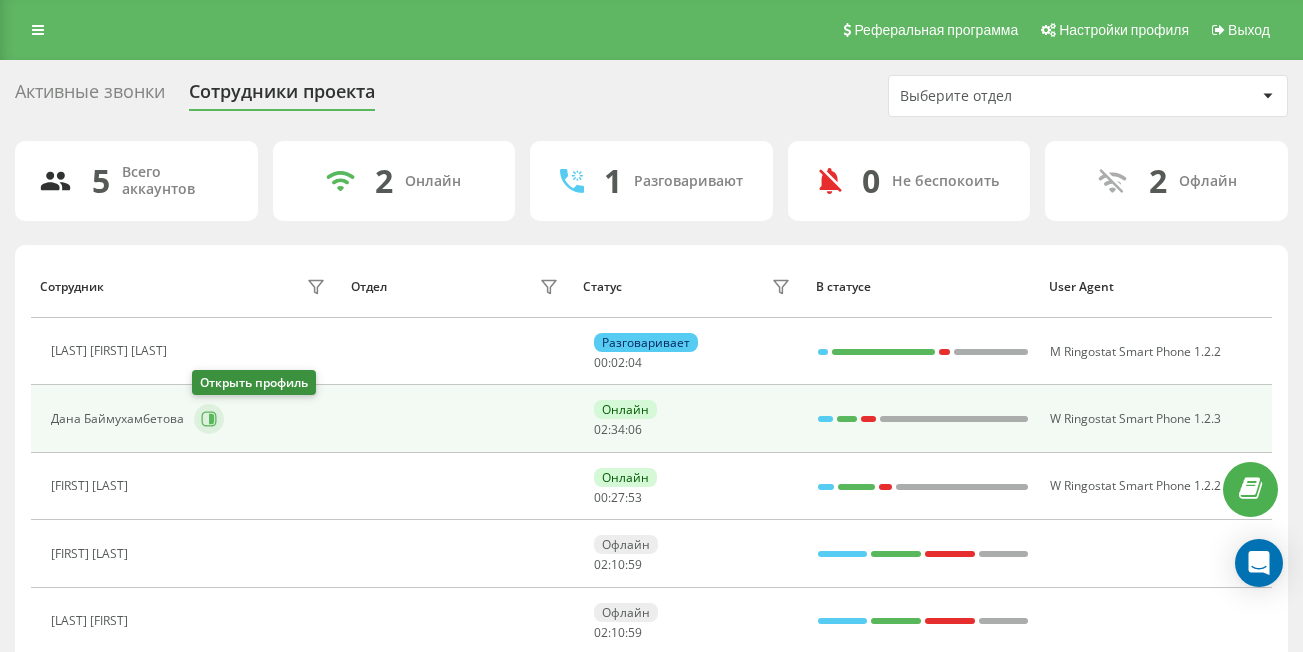 click 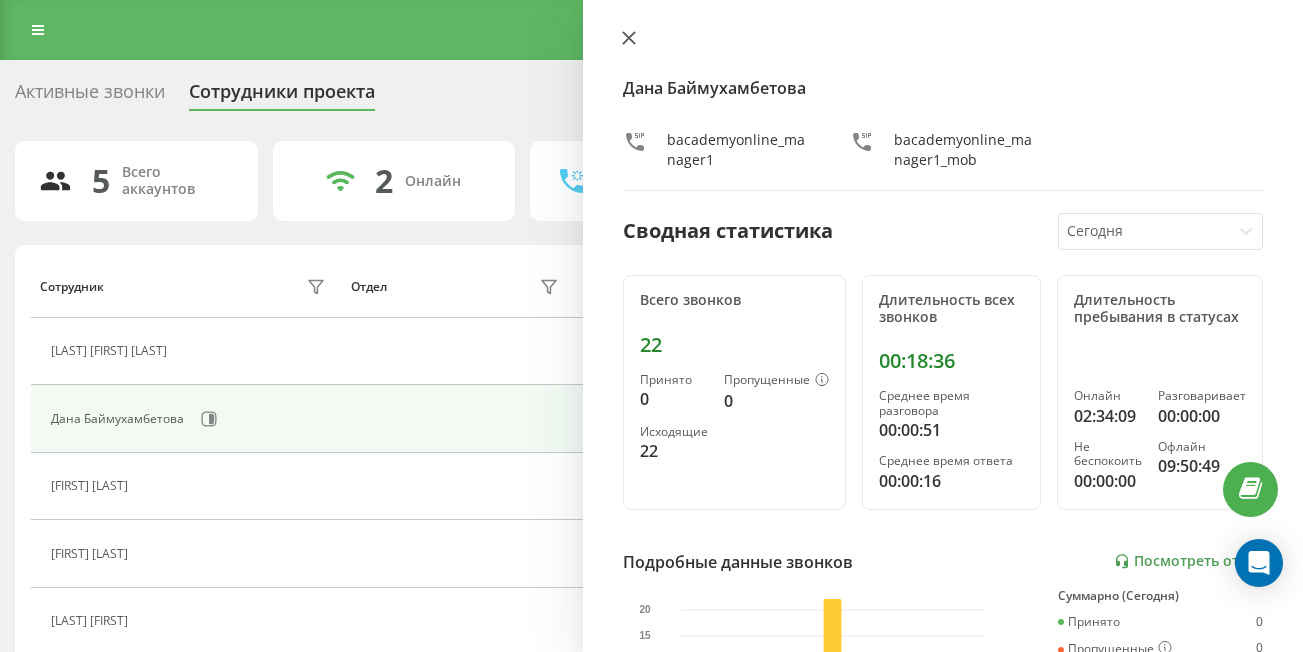 click 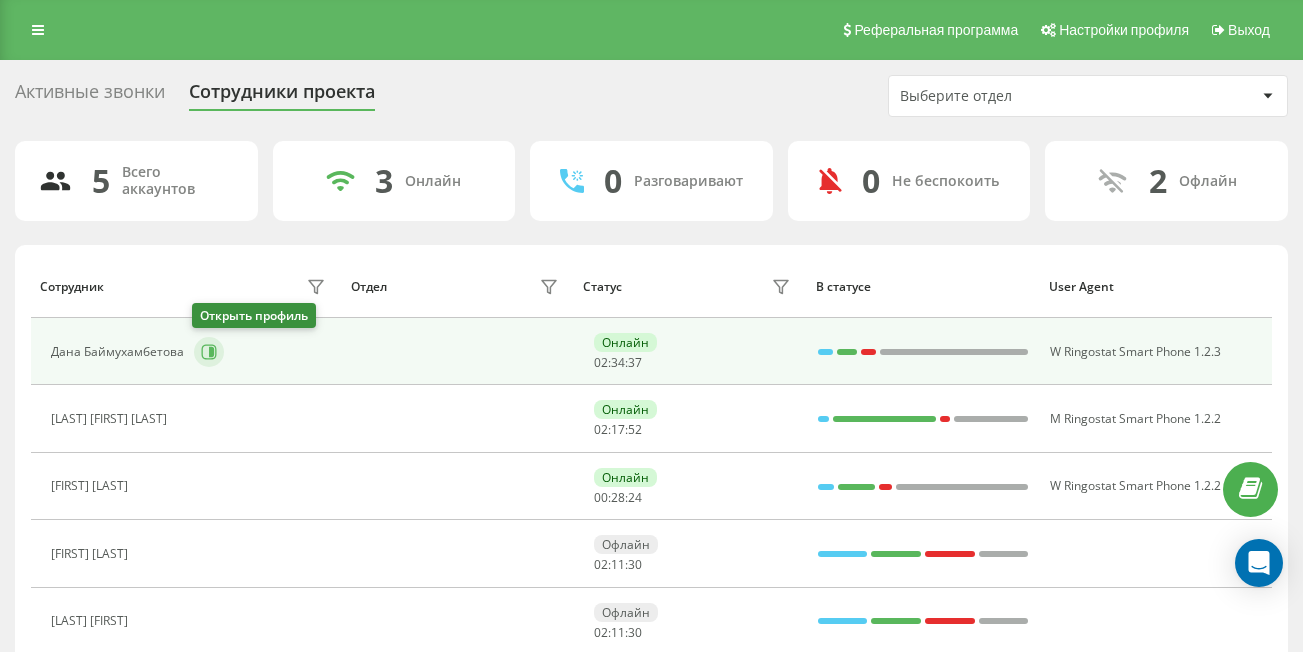 click 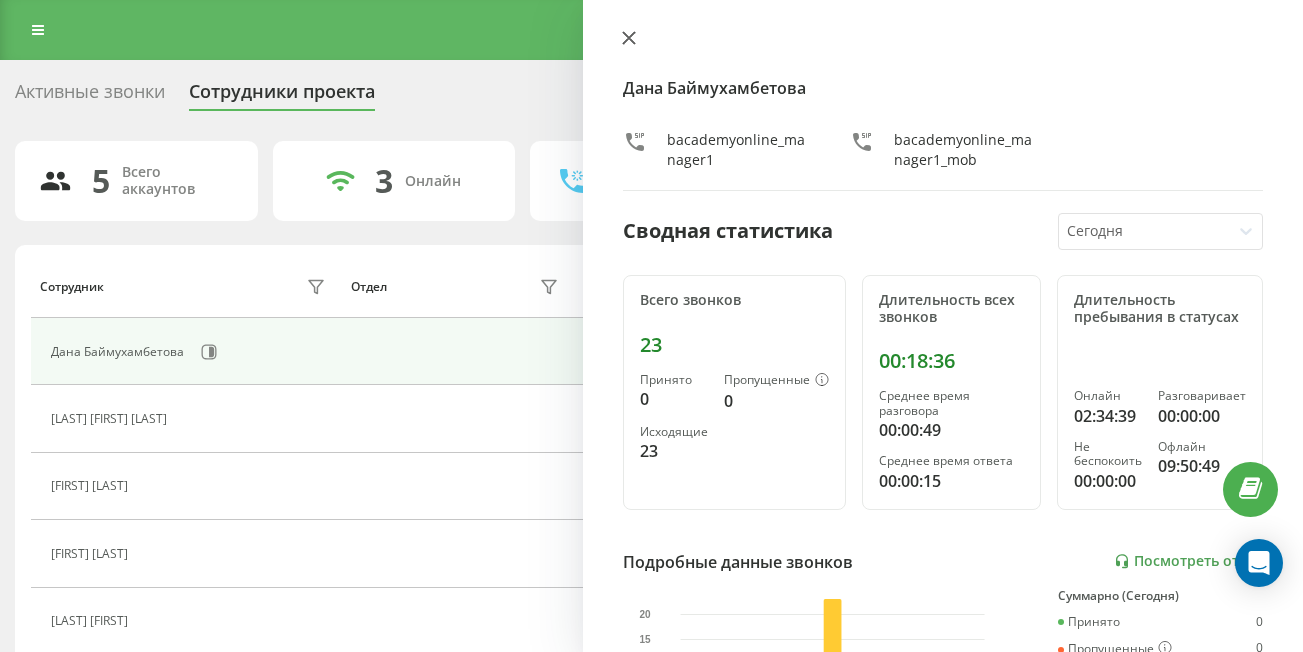 click 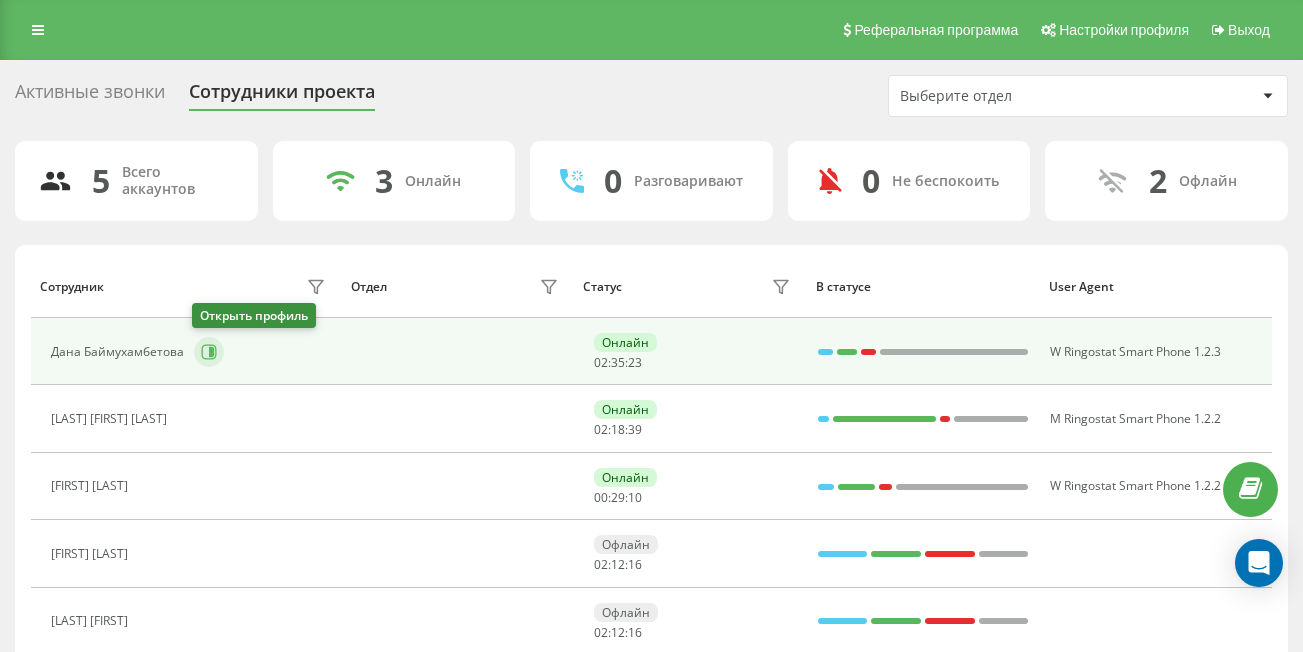 click 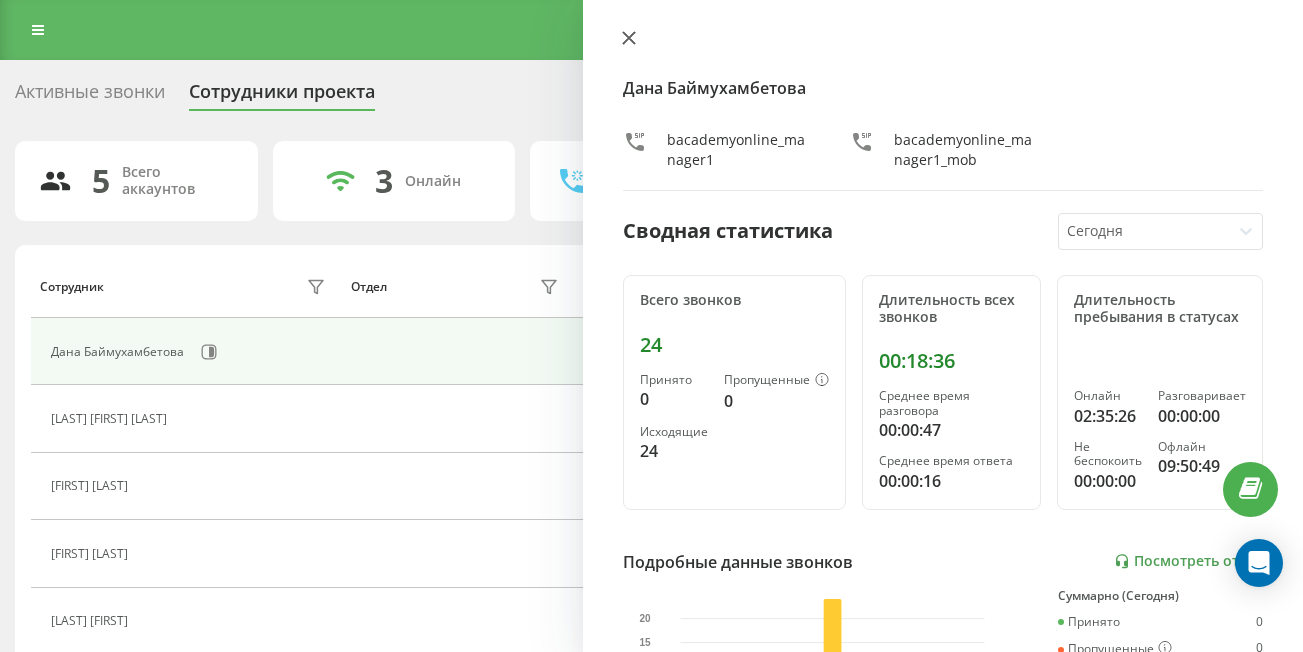 click 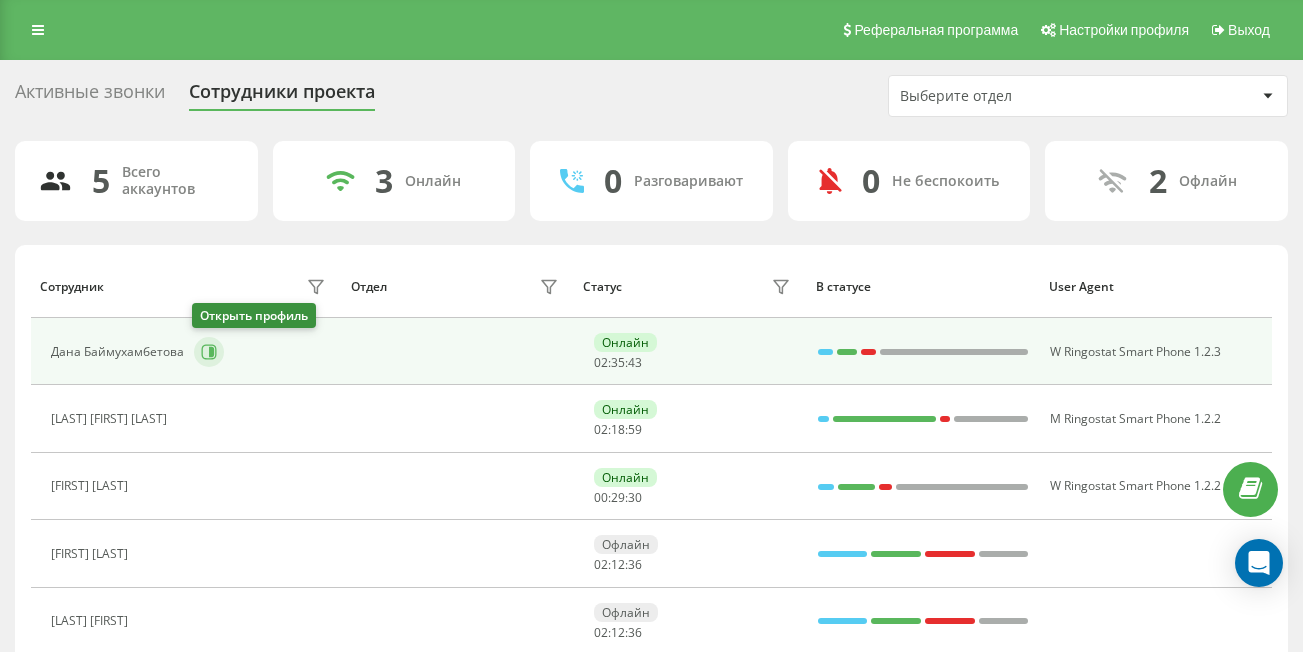 click 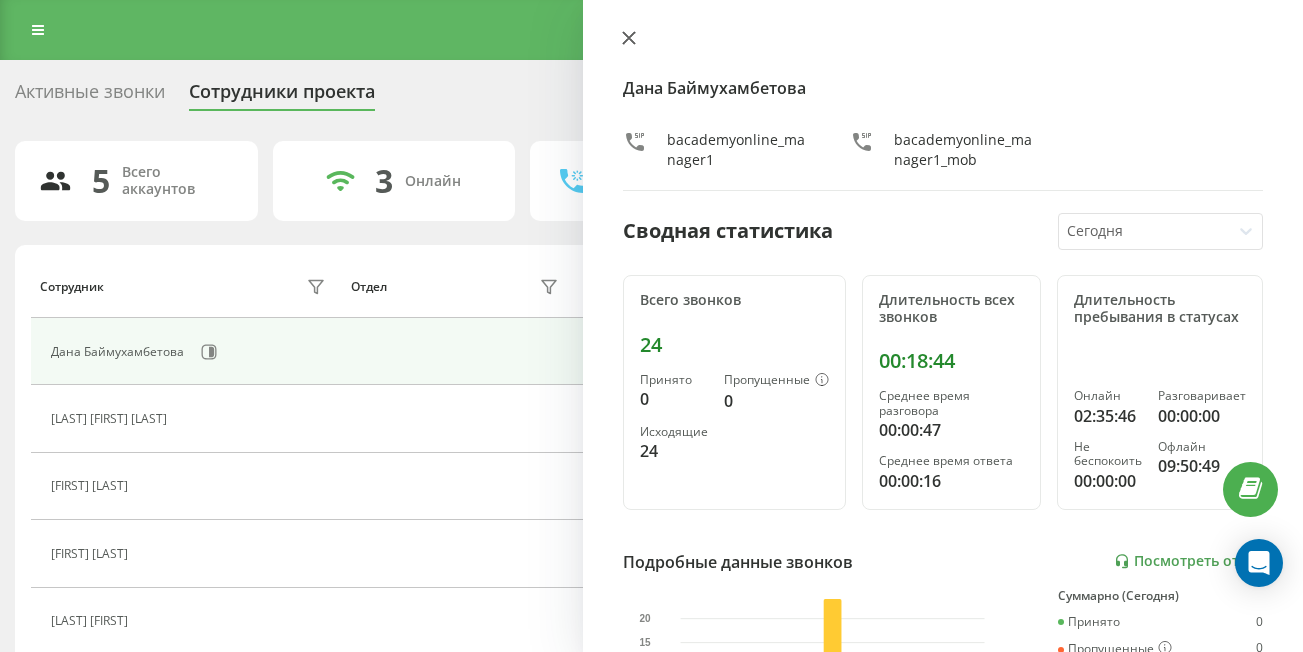 click 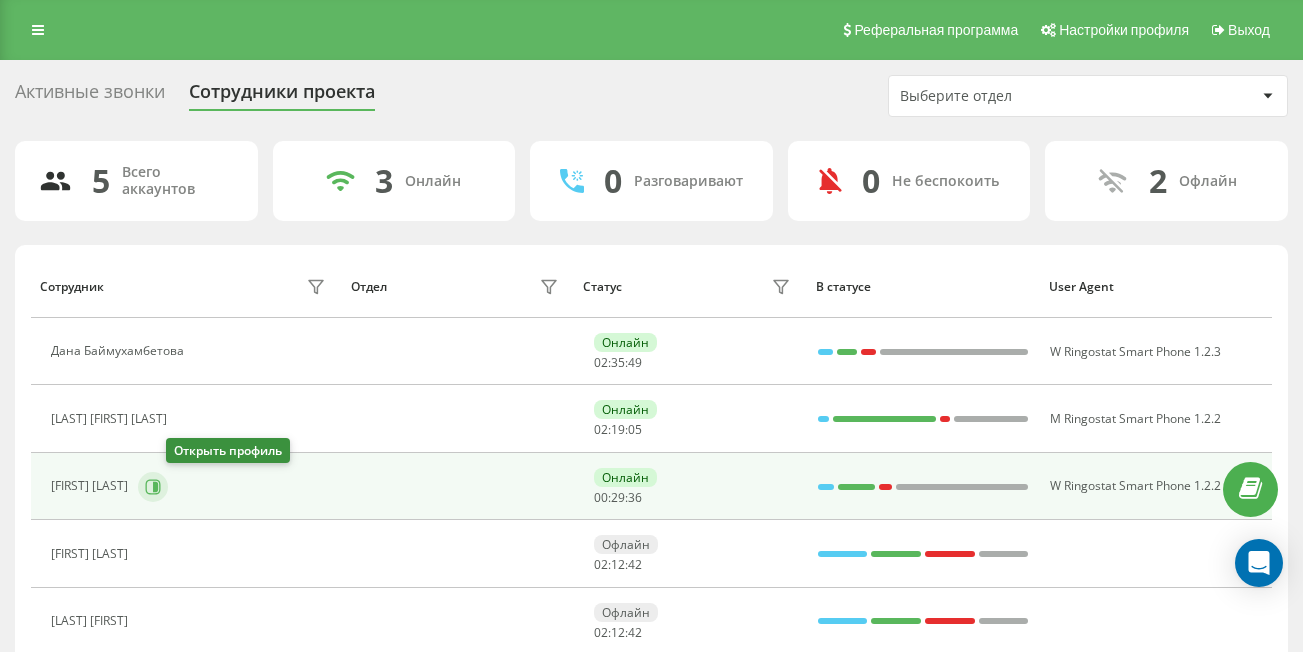 click at bounding box center (153, 487) 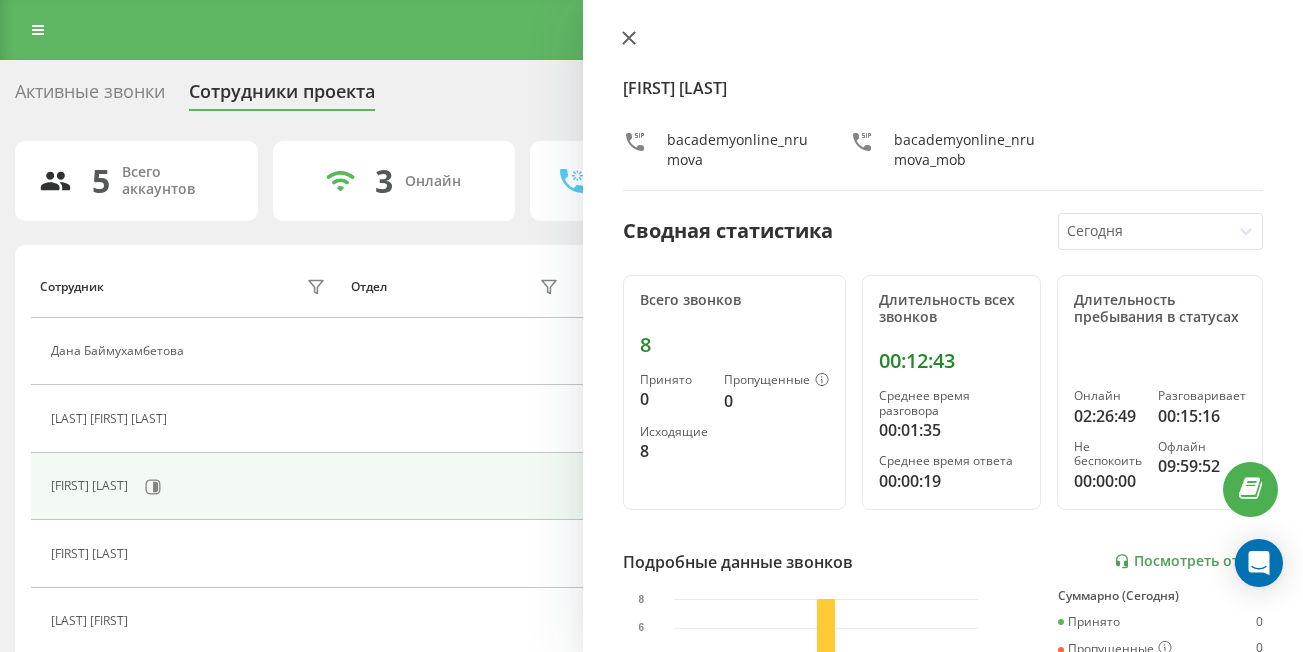 click 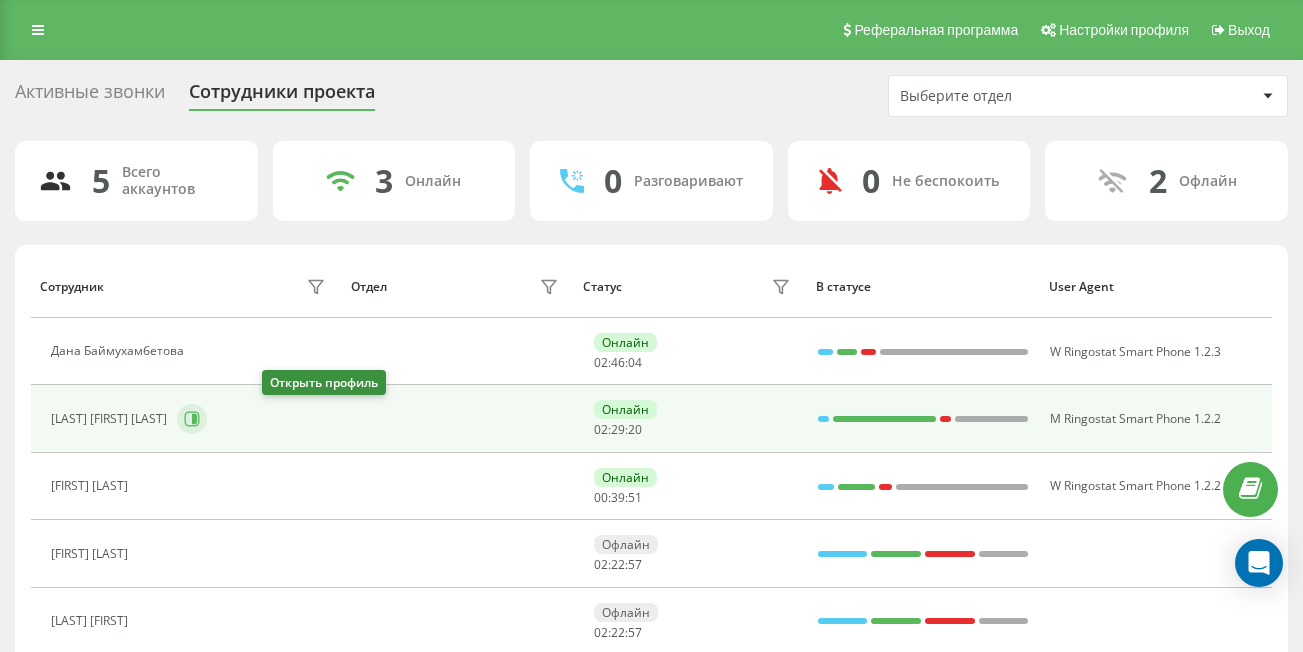 click 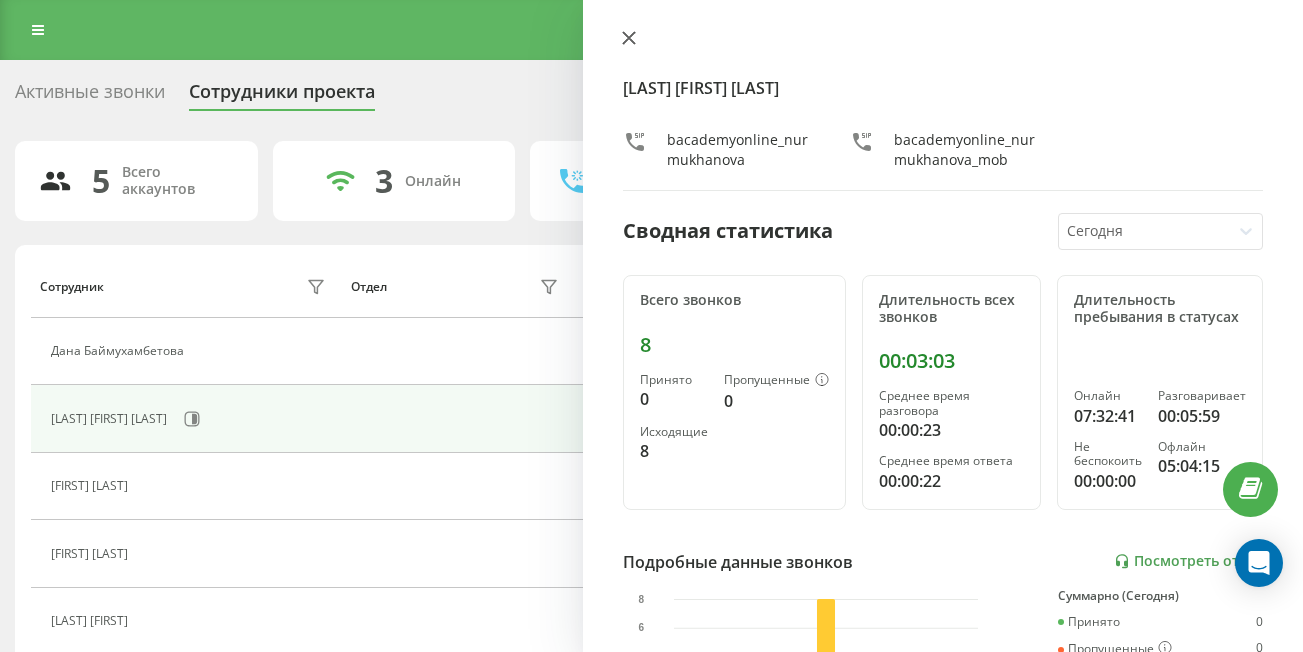 click 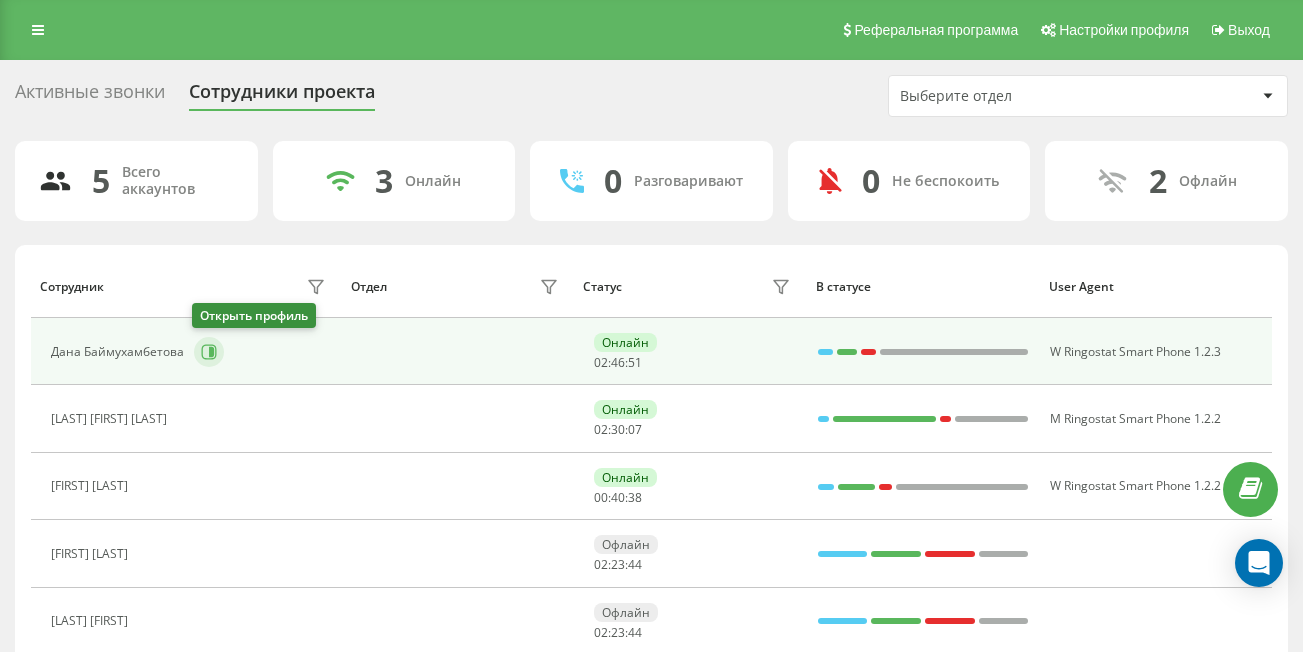click 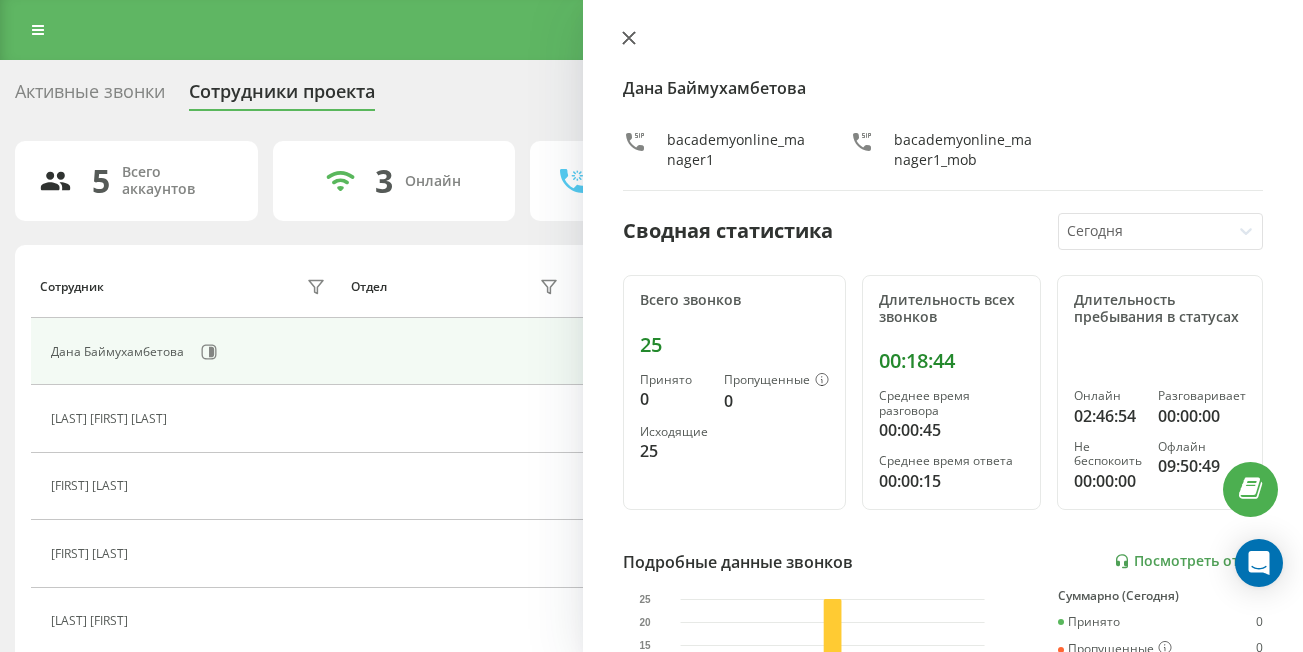 click 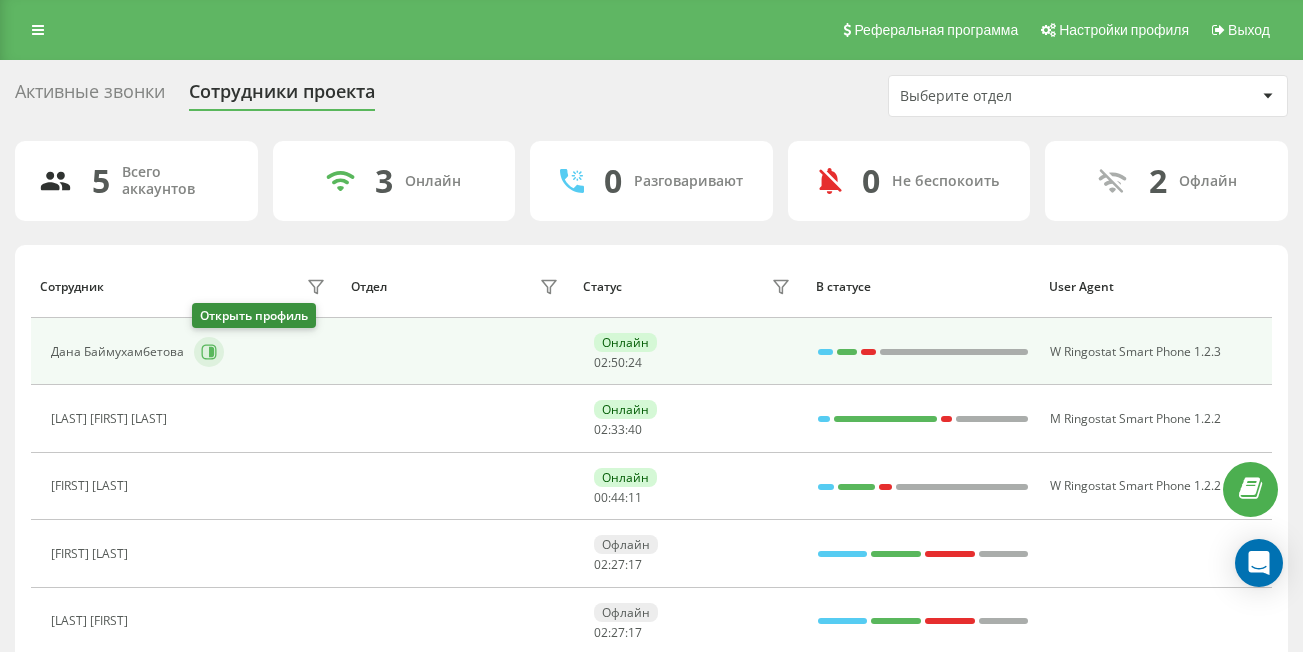 click 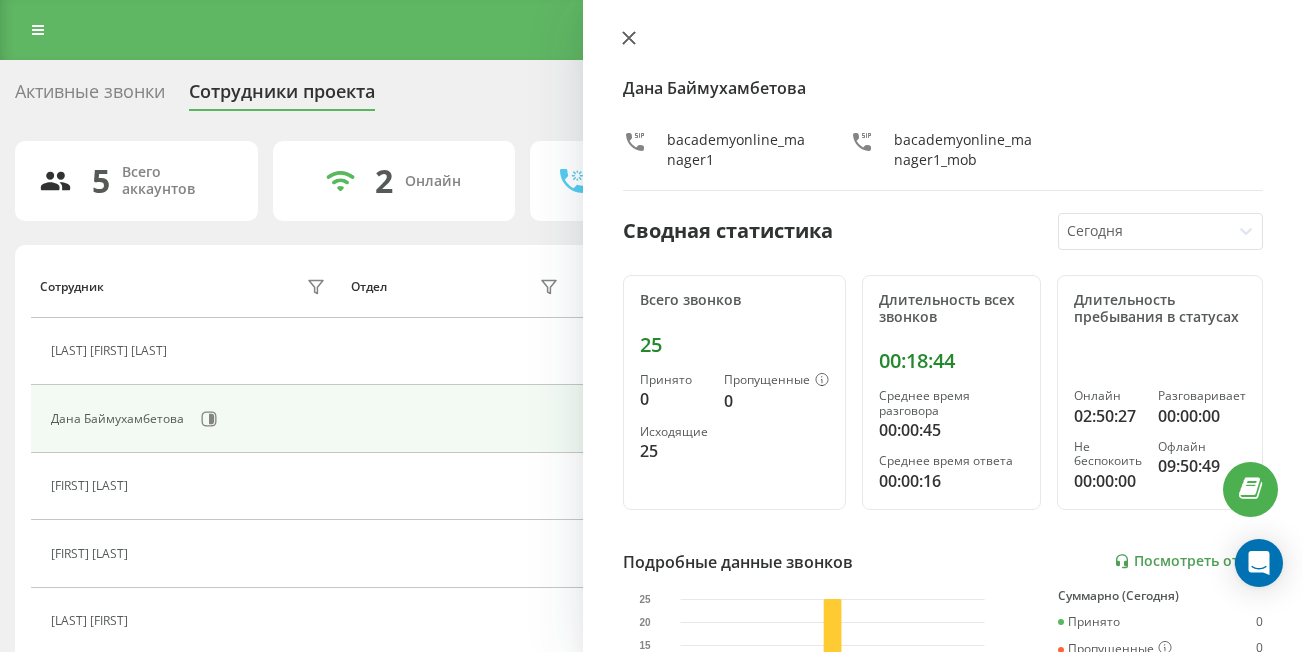 click 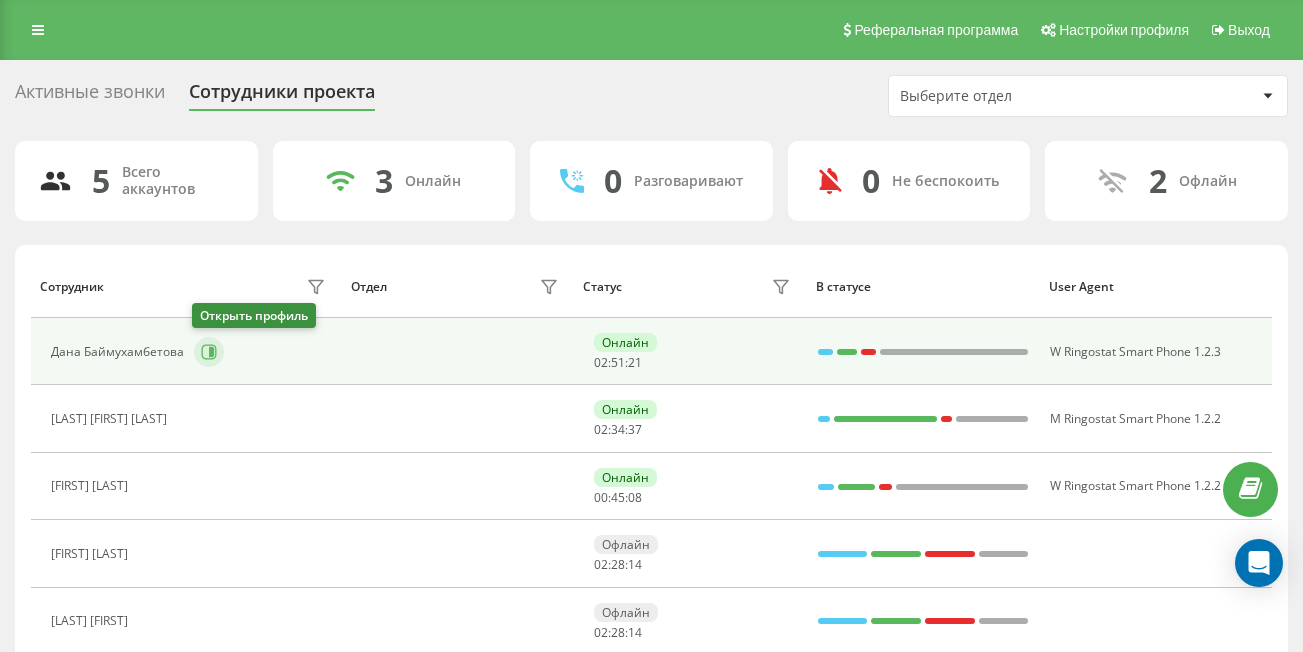 click 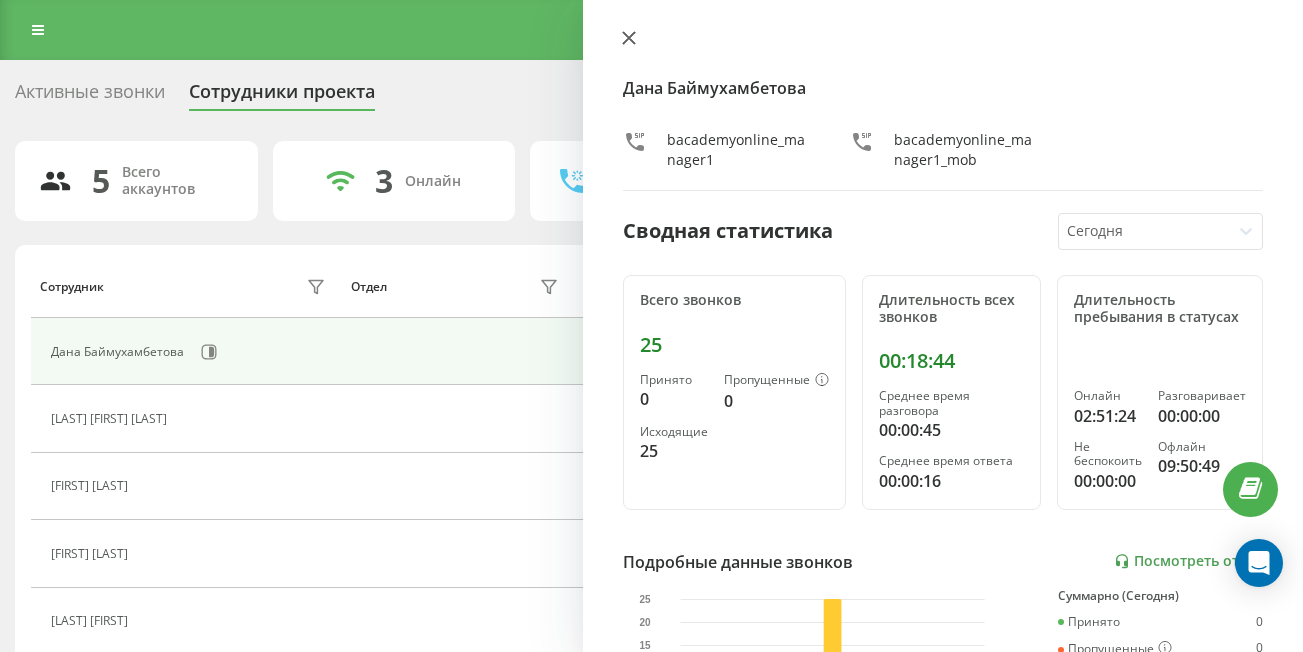 click 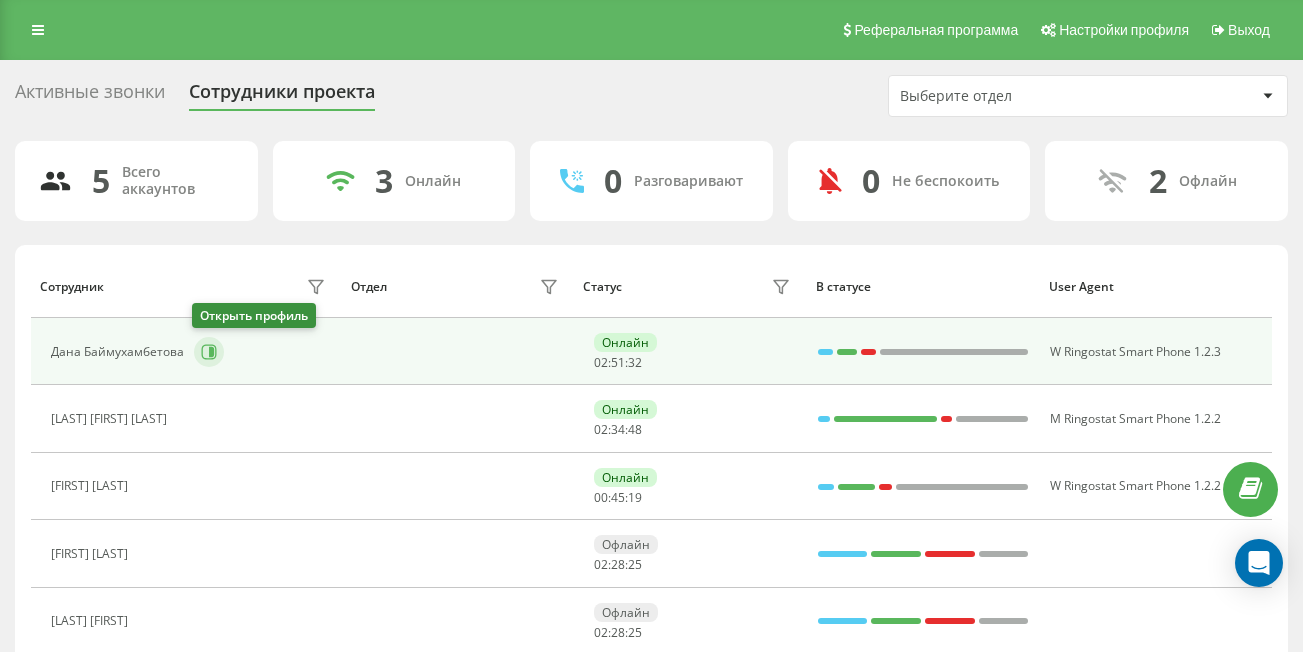 click 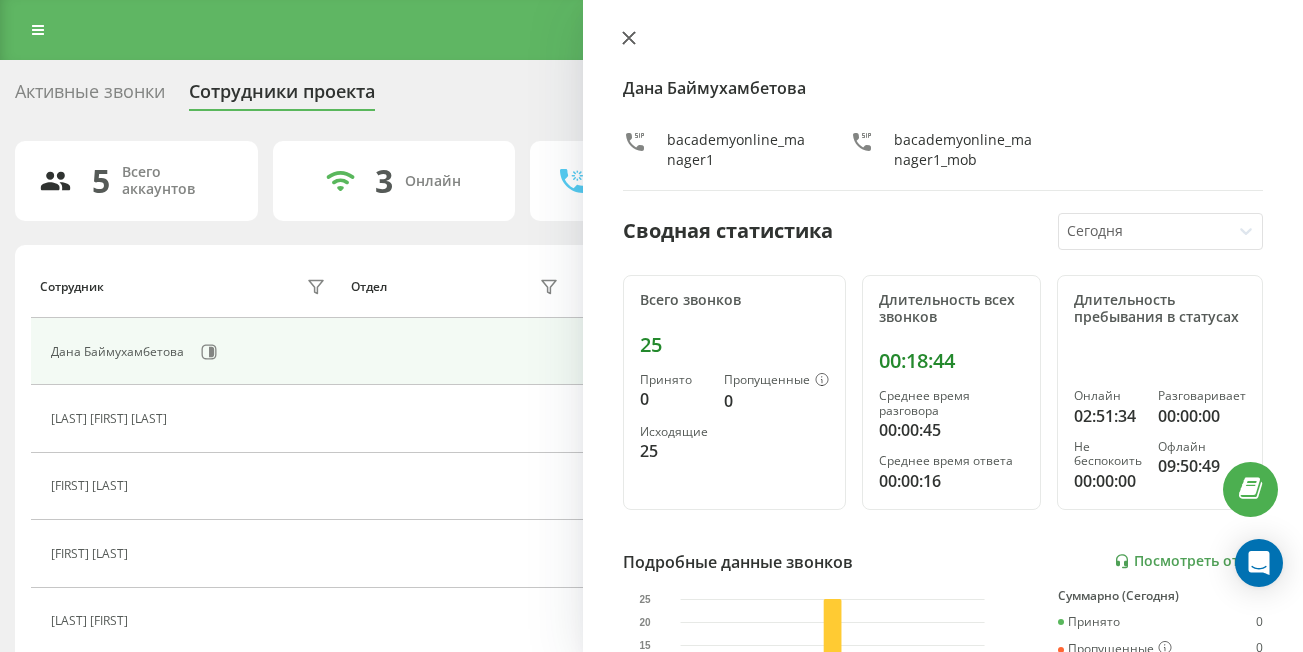 click 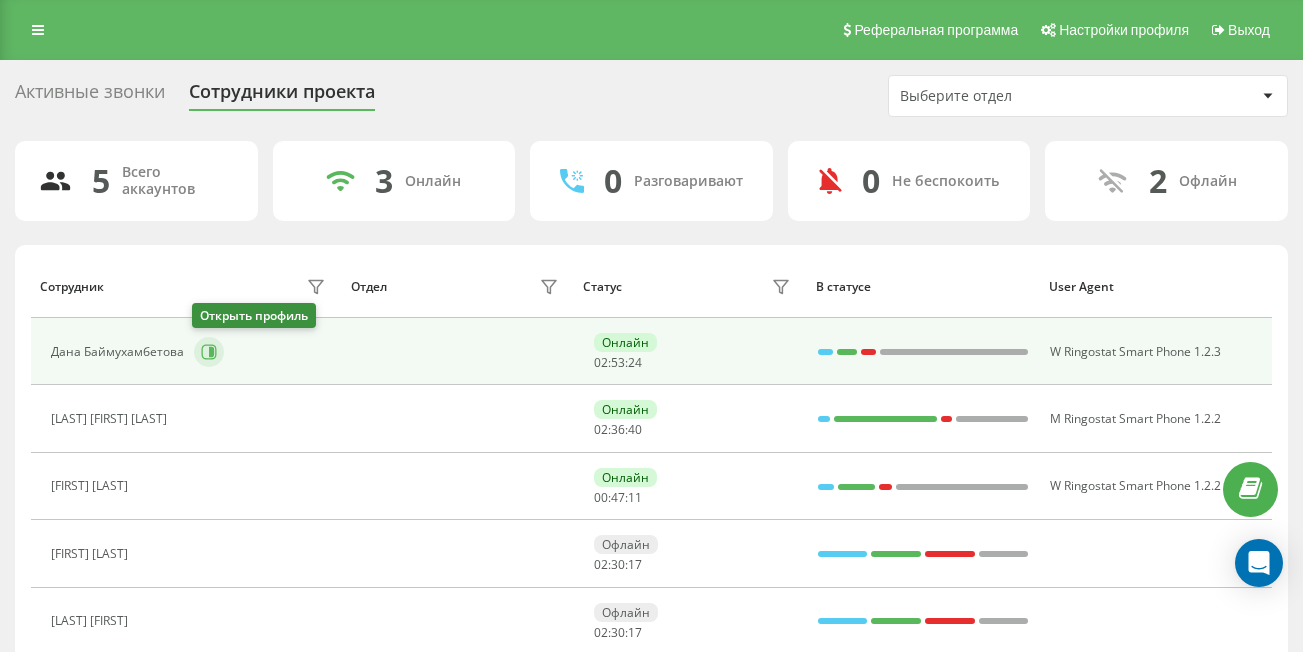 click at bounding box center (209, 352) 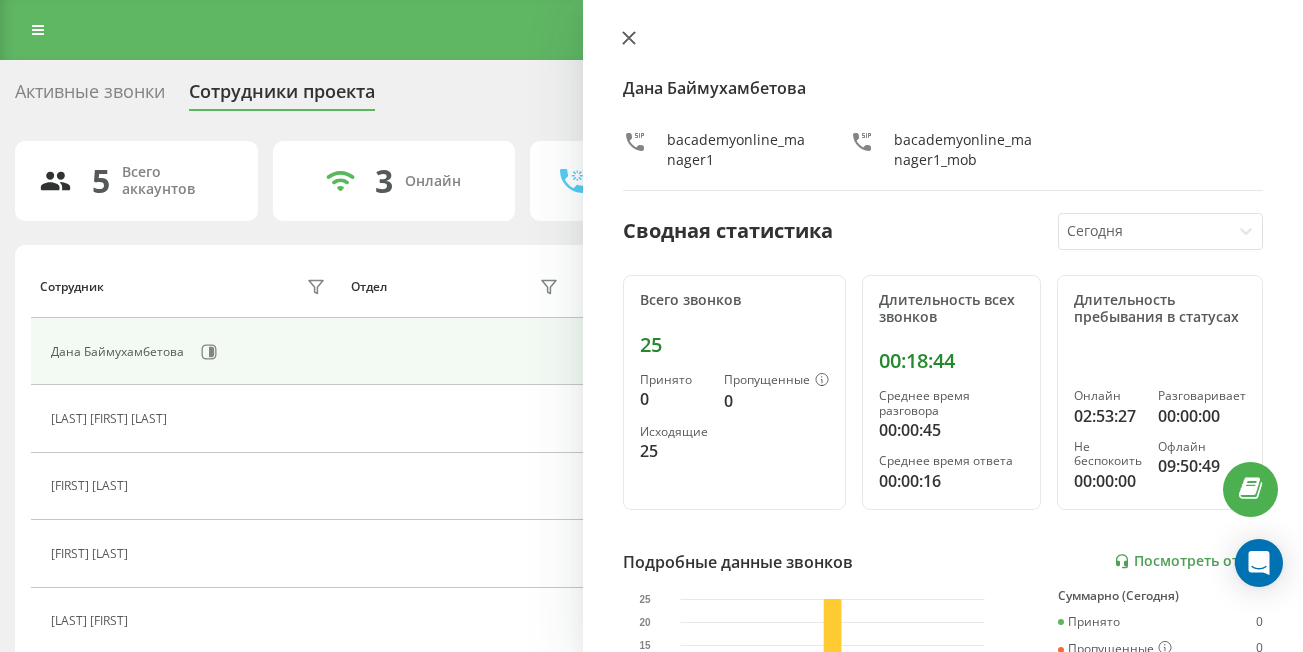 click 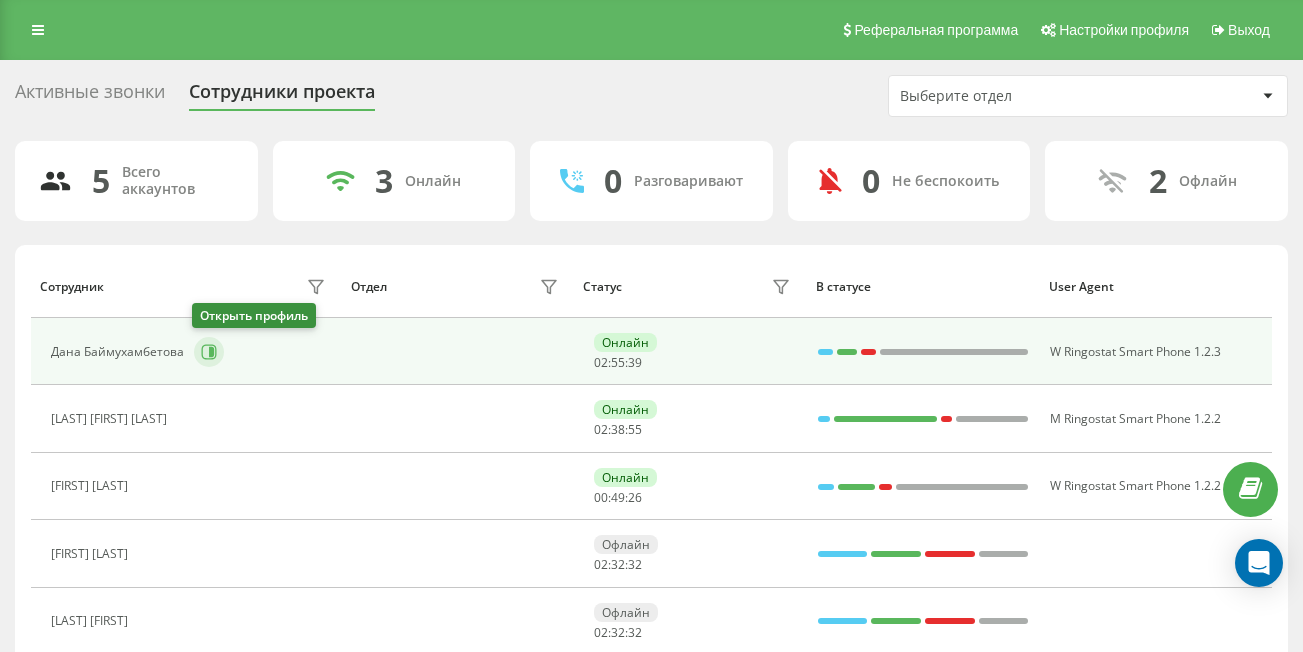 click at bounding box center (209, 352) 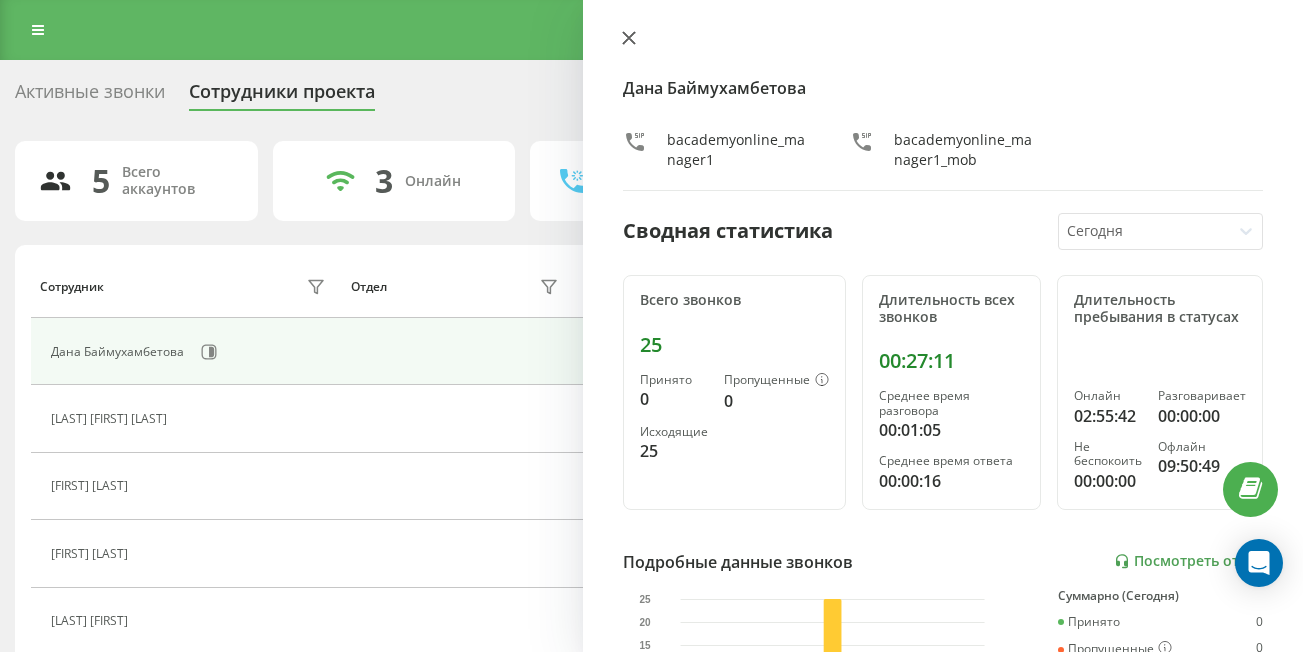 click 